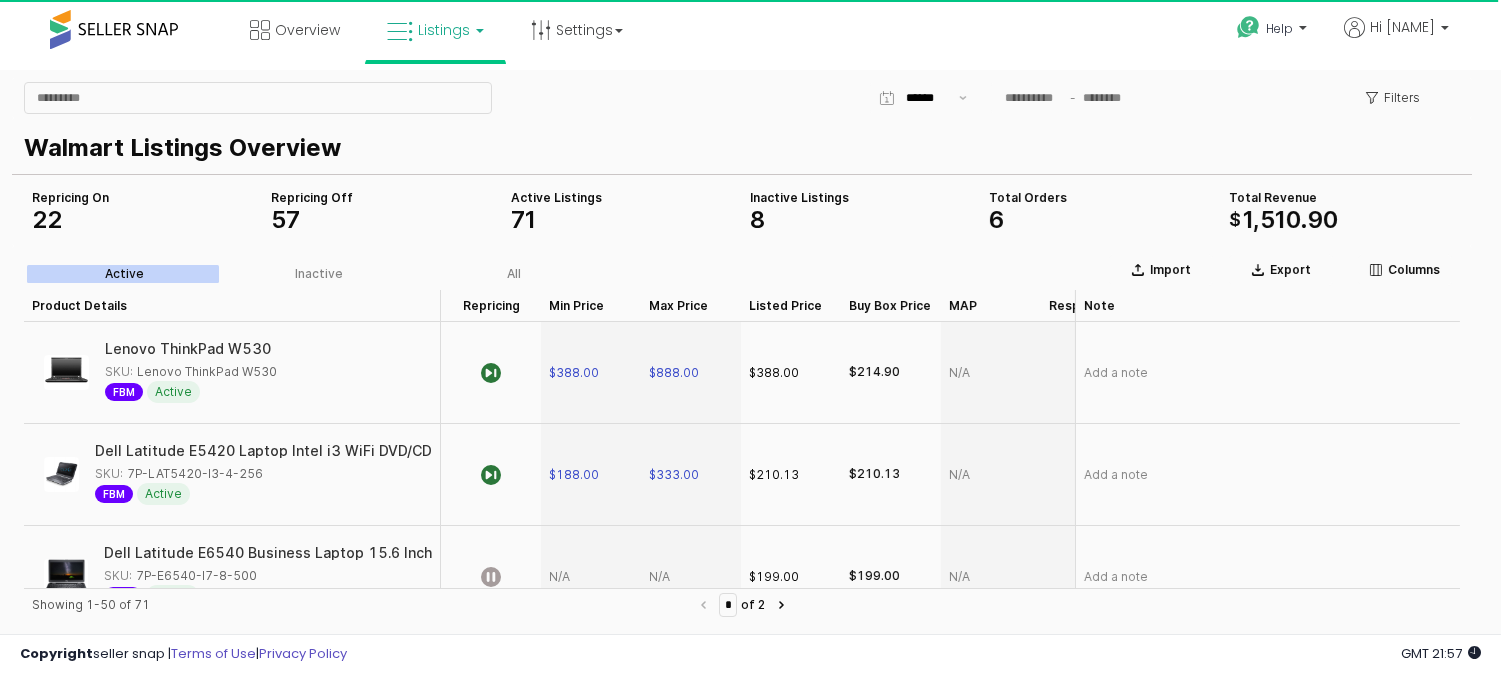 scroll, scrollTop: 0, scrollLeft: 0, axis: both 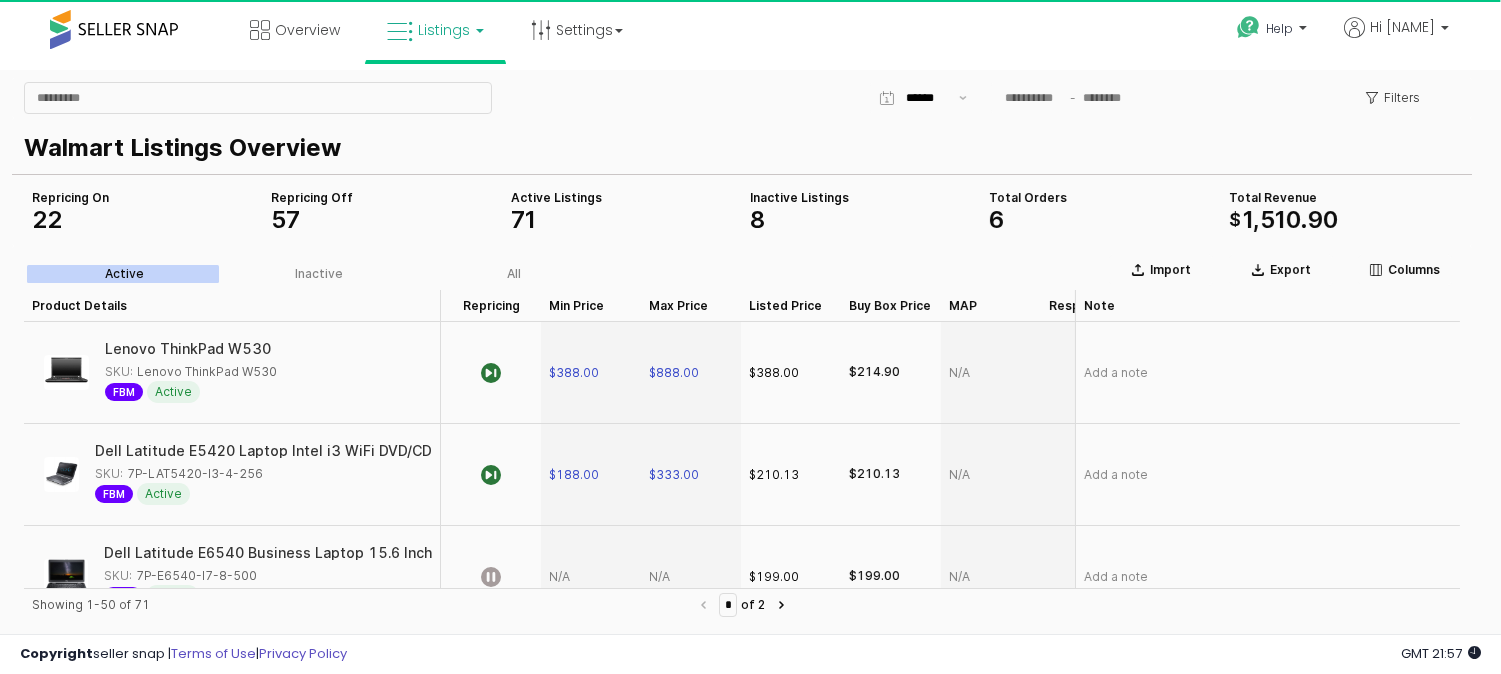 click on "Listings" at bounding box center [444, 30] 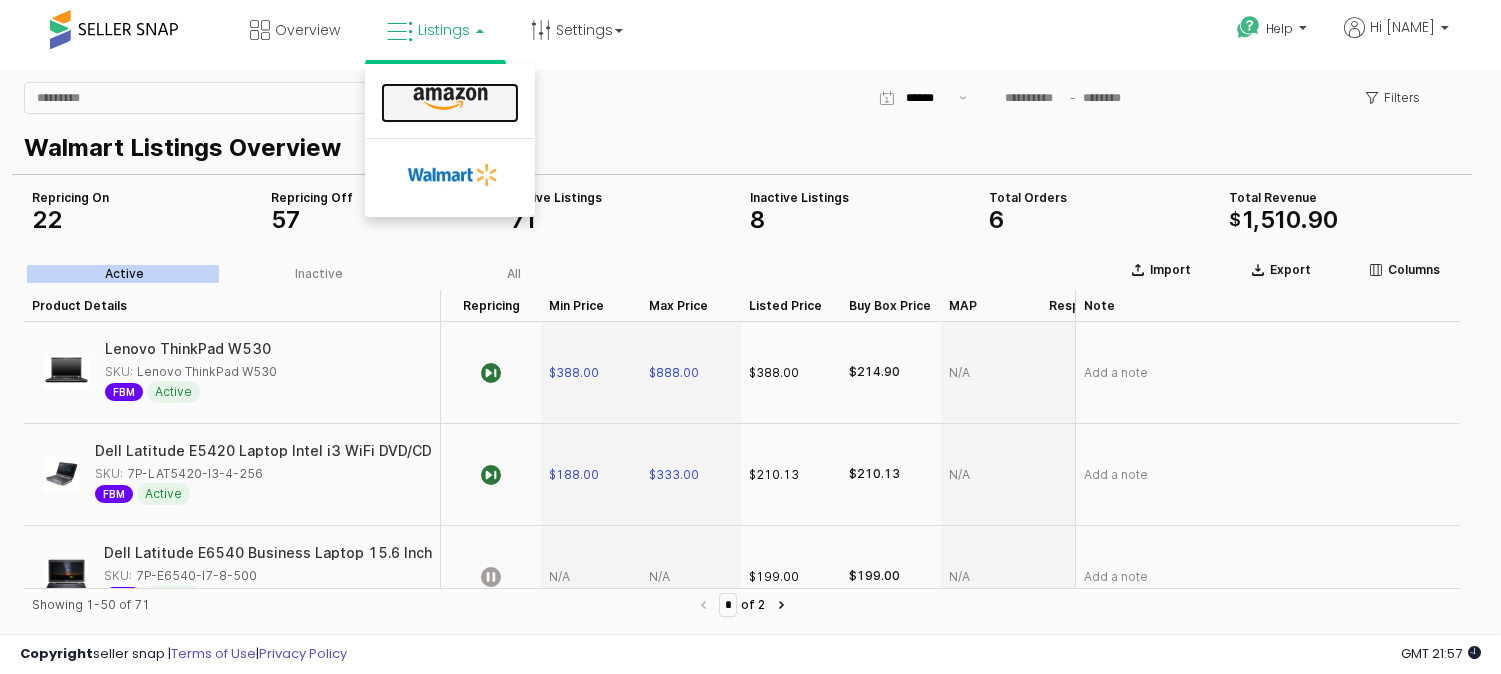 click at bounding box center [450, 99] 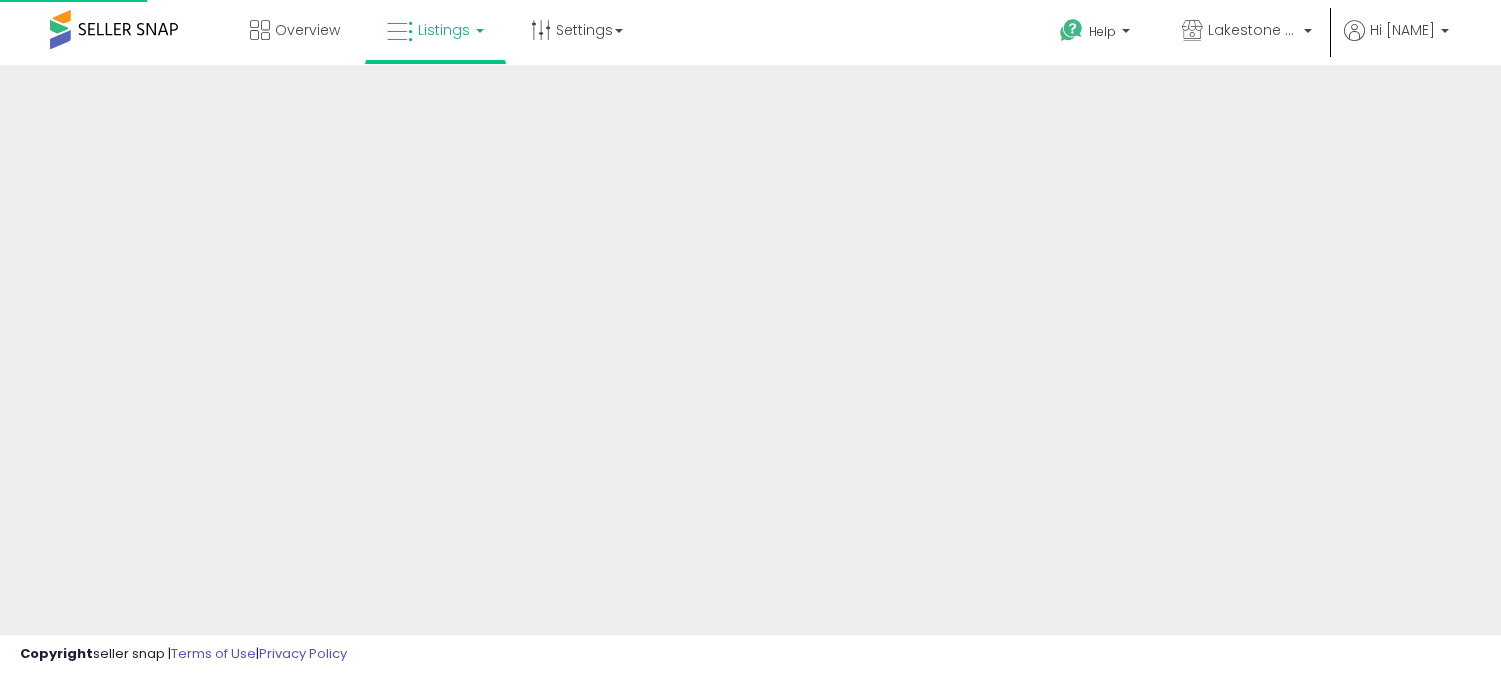 scroll, scrollTop: 0, scrollLeft: 0, axis: both 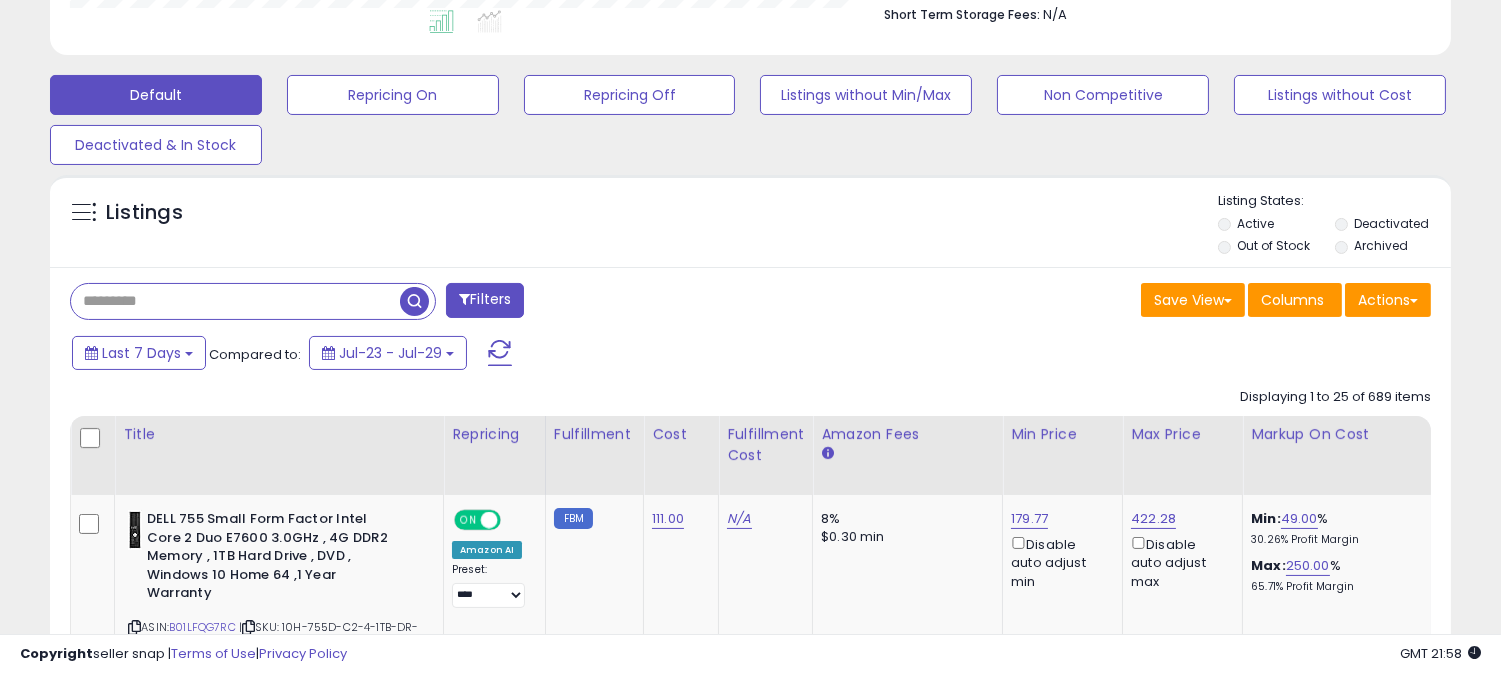 paste on "**********" 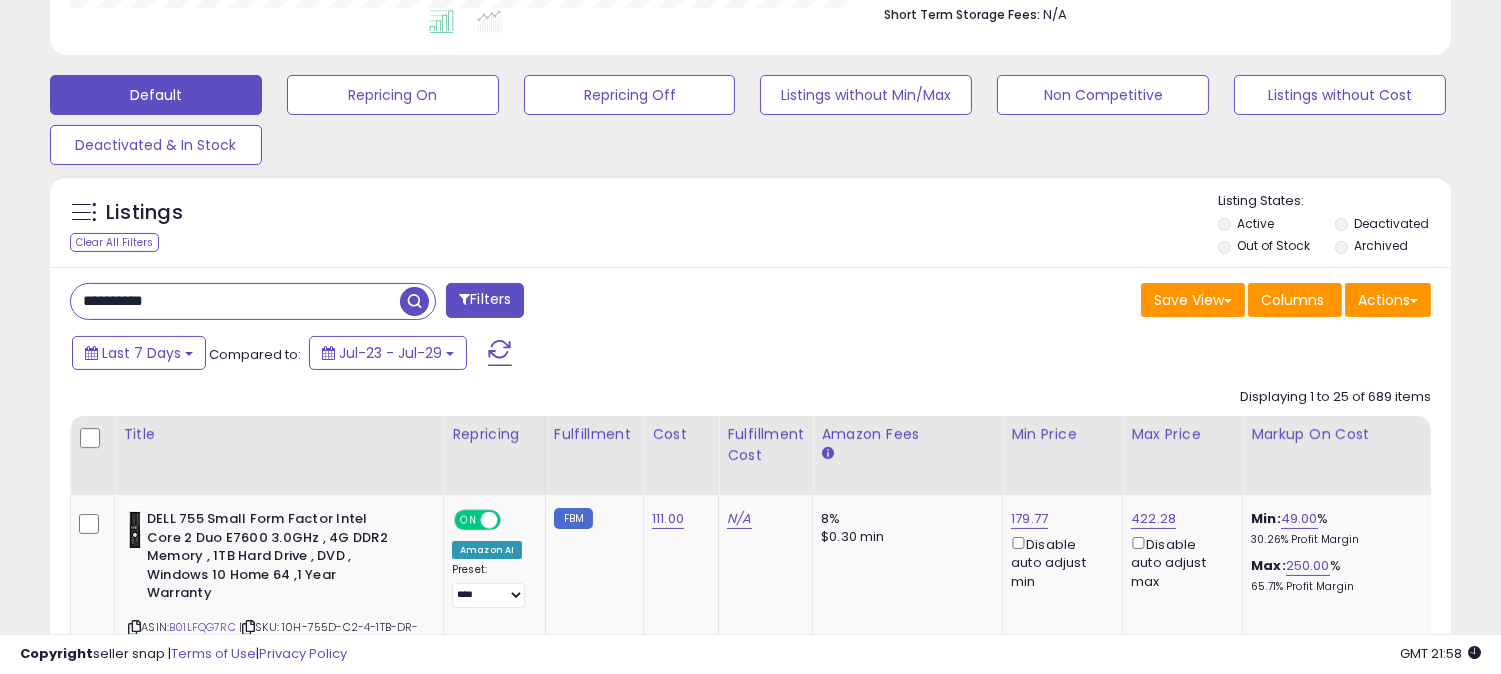 type on "**********" 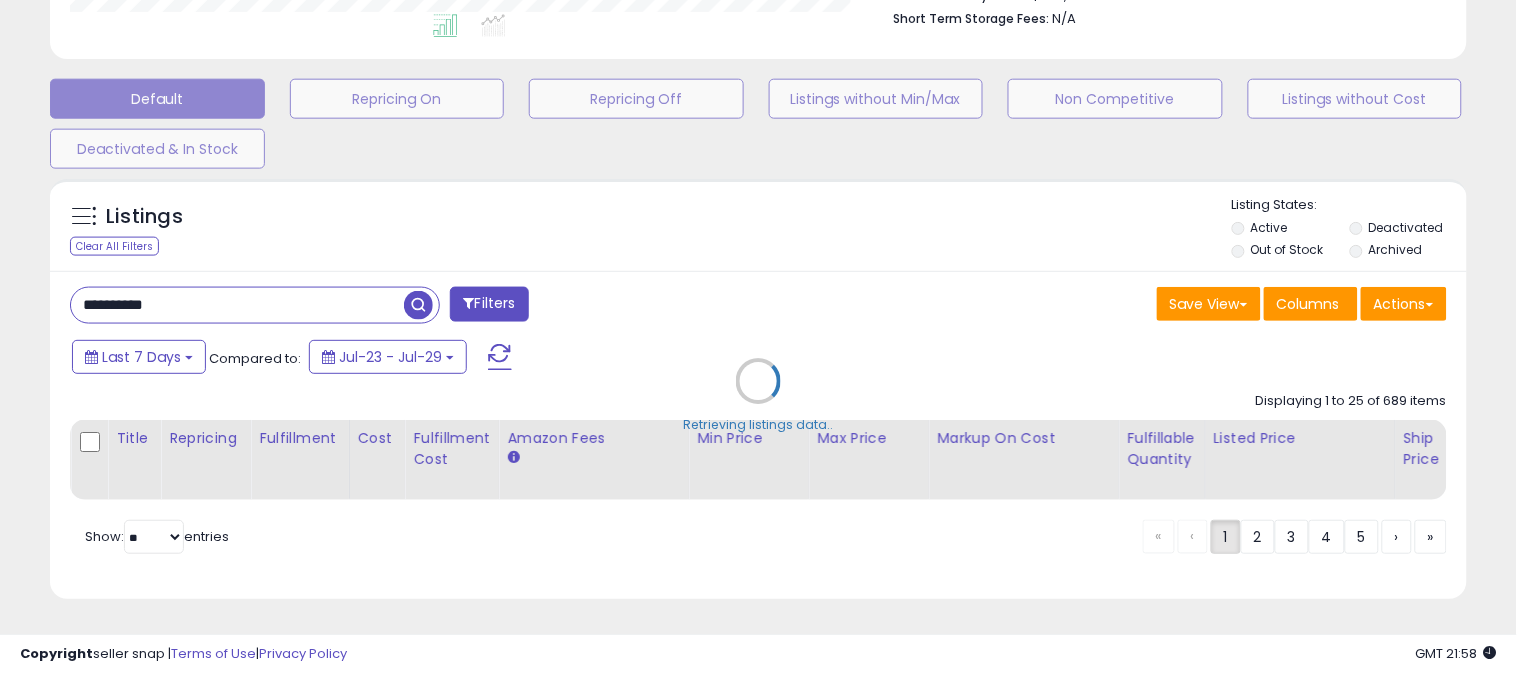 scroll, scrollTop: 999590, scrollLeft: 999178, axis: both 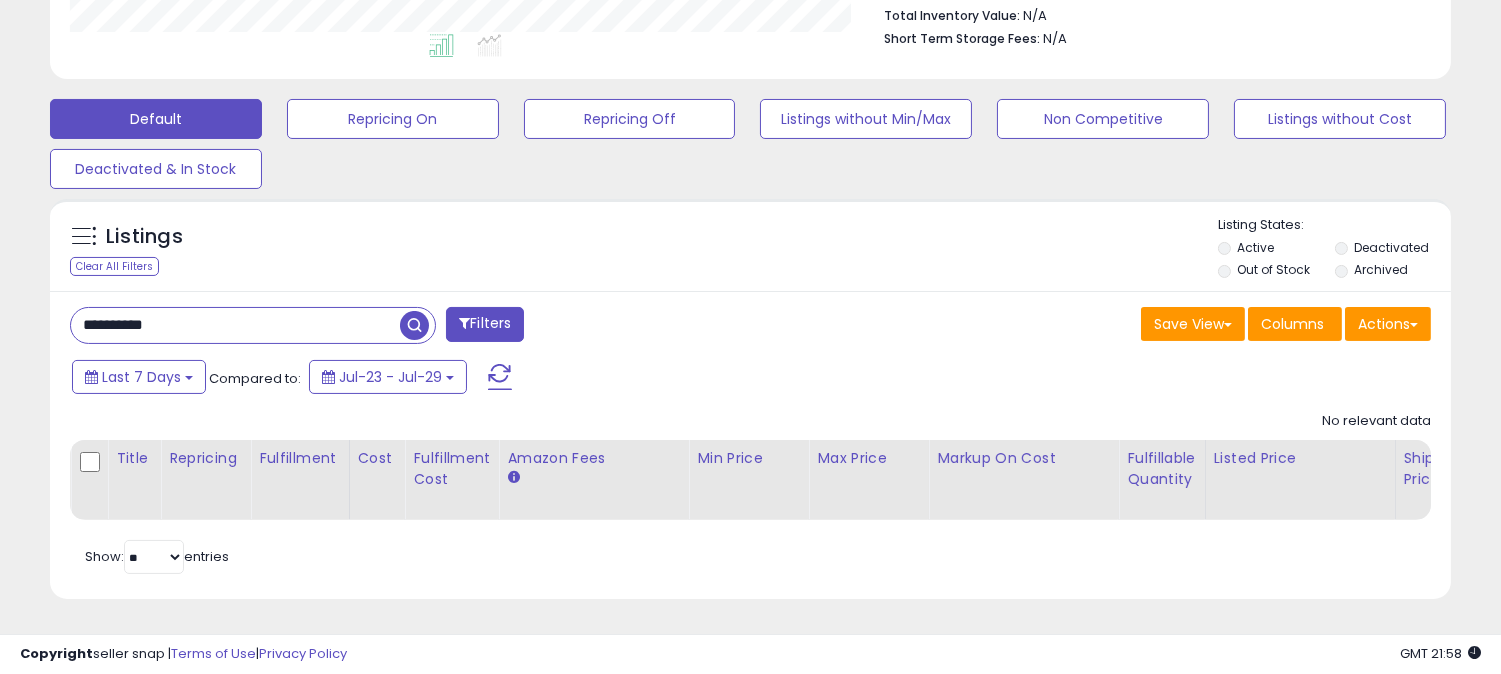 click at bounding box center [414, 325] 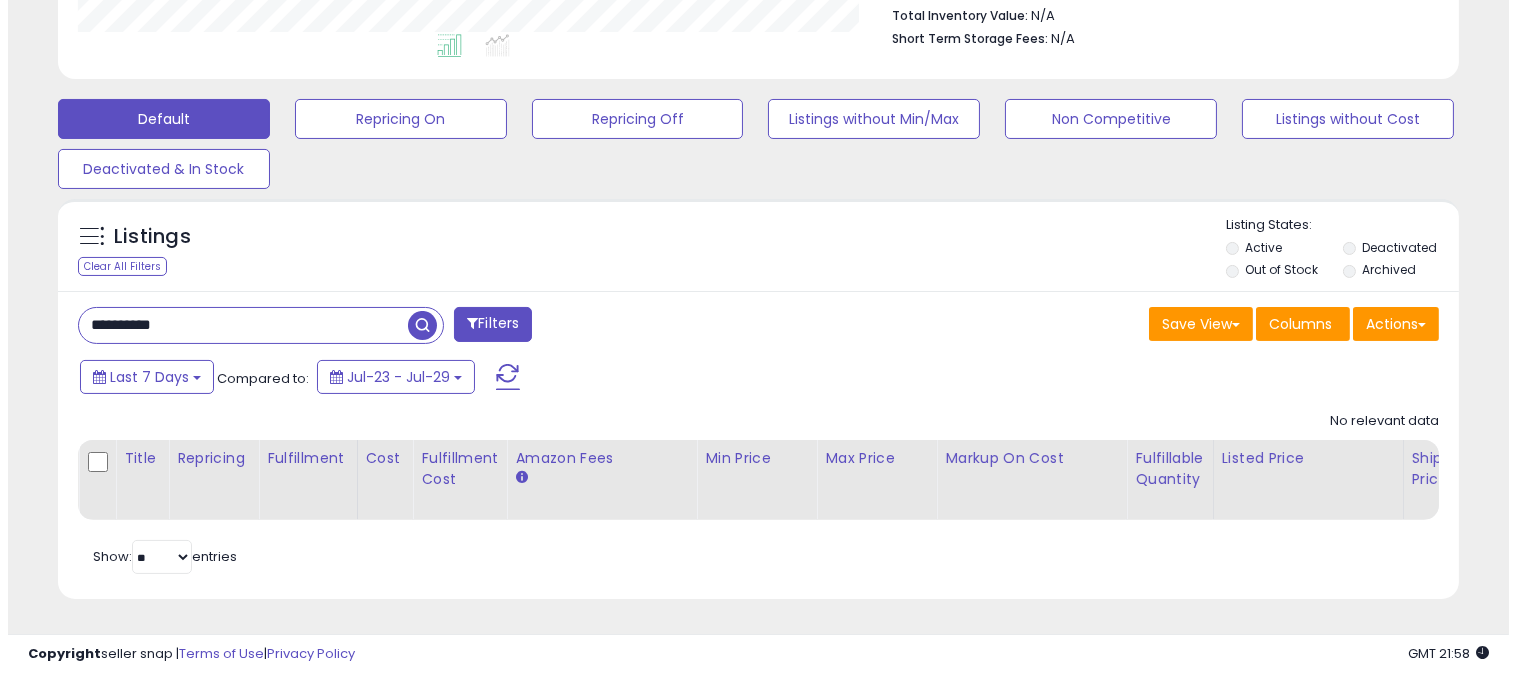 scroll, scrollTop: 999590, scrollLeft: 999178, axis: both 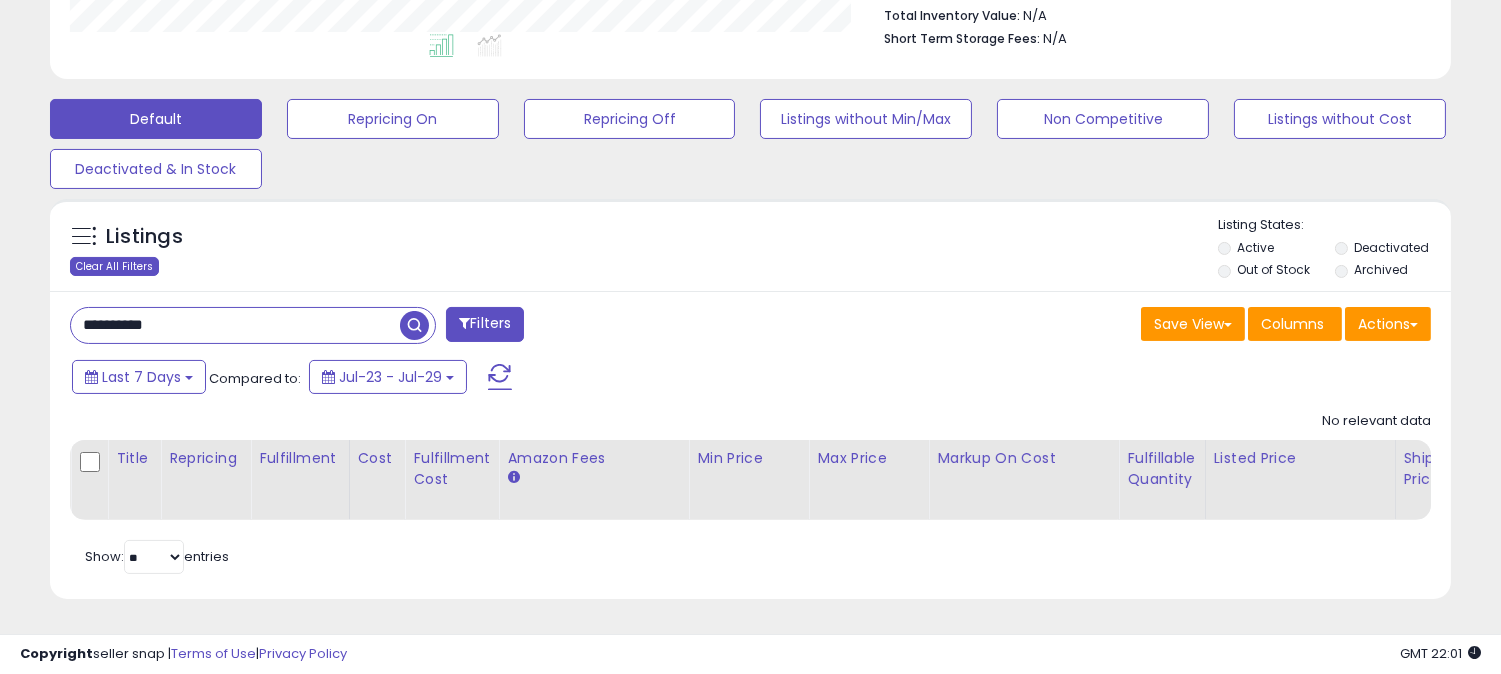 click on "Clear All Filters" at bounding box center [114, 266] 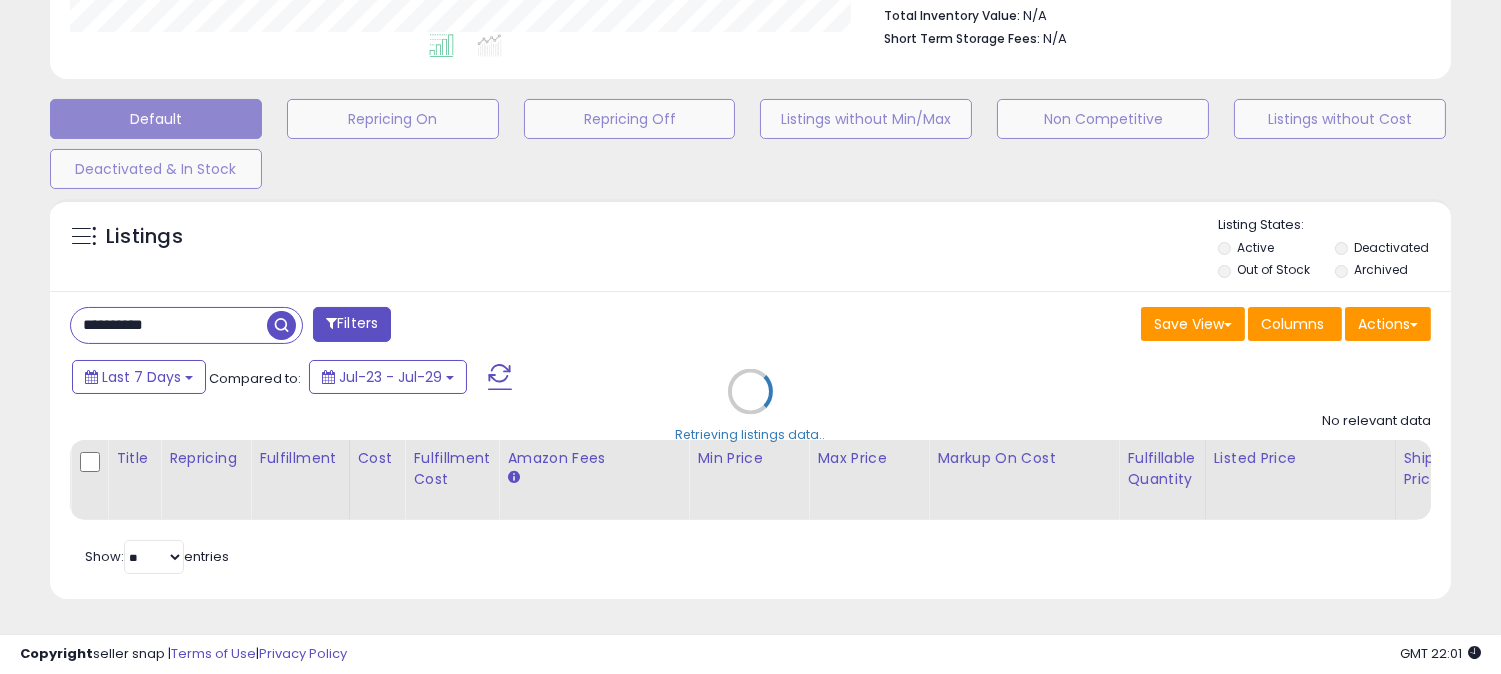 type 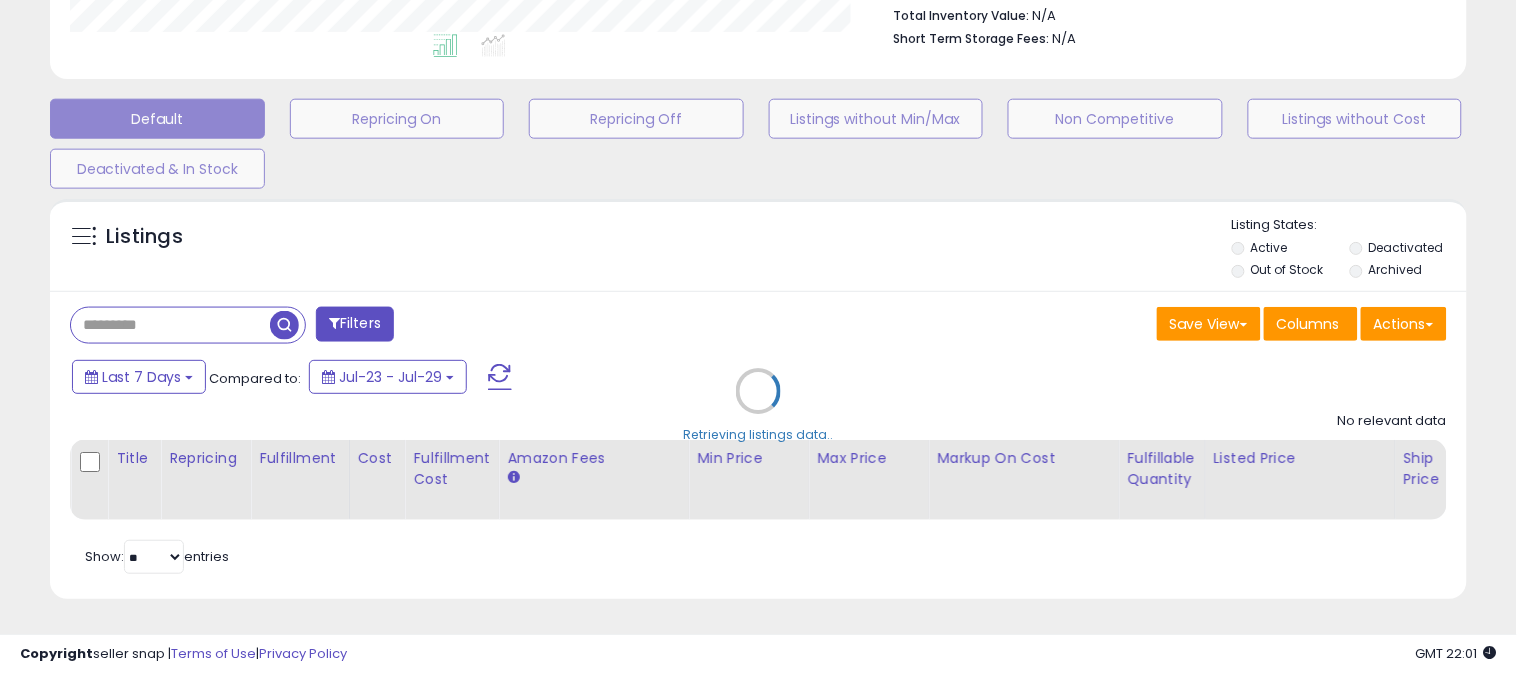 scroll, scrollTop: 999590, scrollLeft: 999178, axis: both 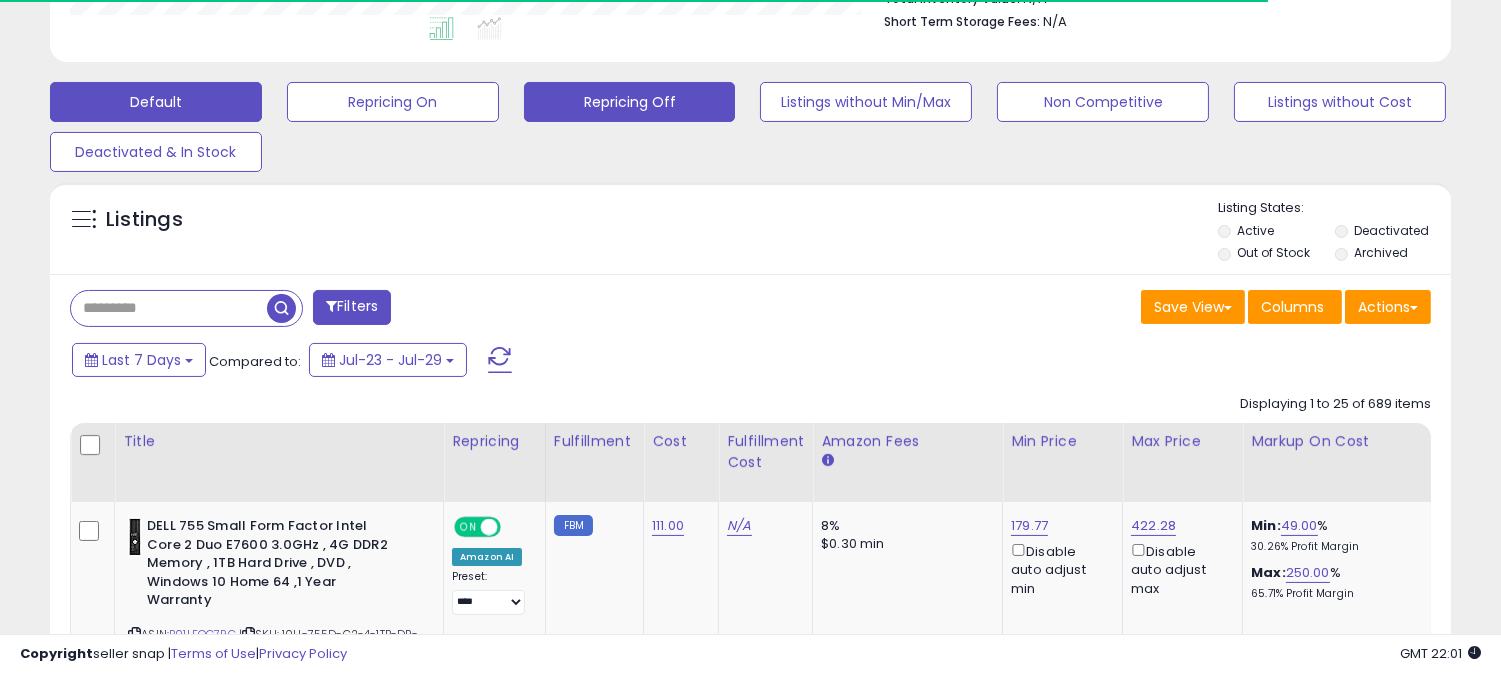 click on "Repricing Off" at bounding box center [393, 102] 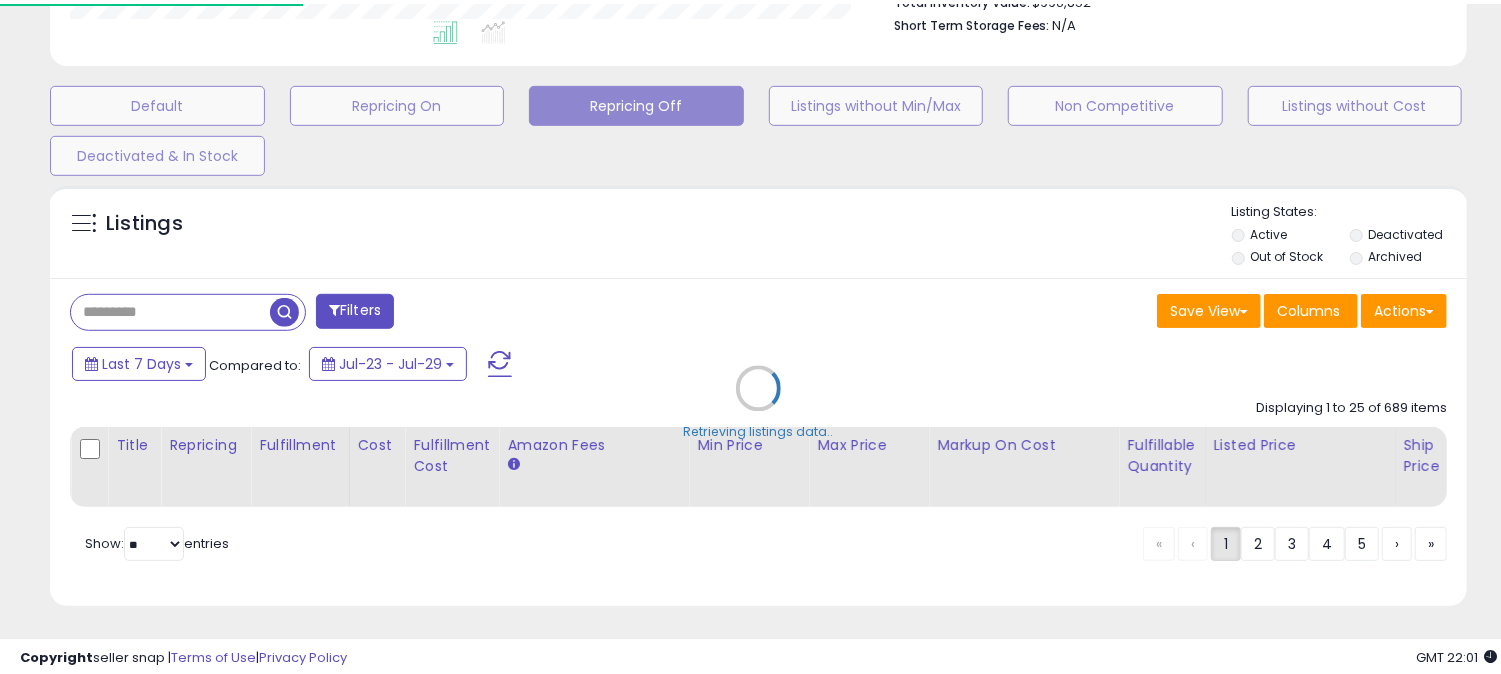 scroll, scrollTop: 0, scrollLeft: 0, axis: both 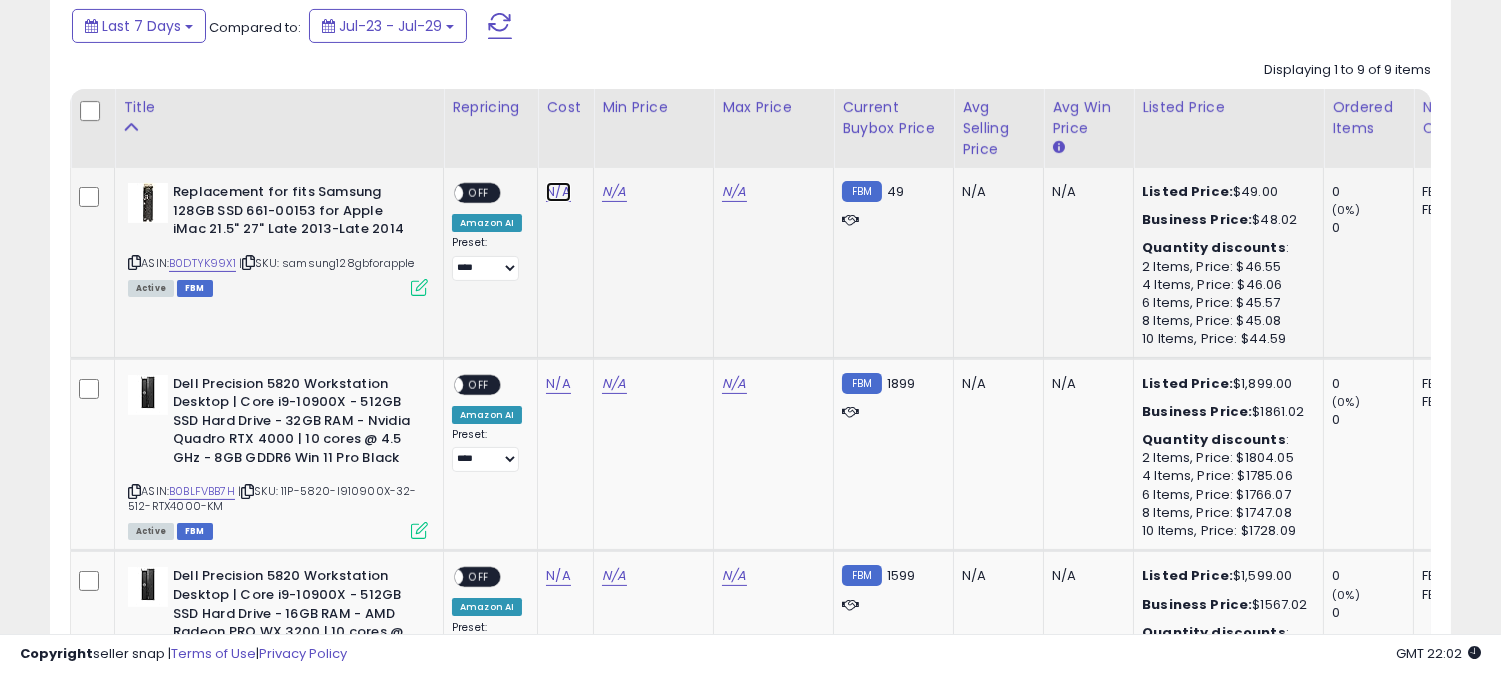 click on "N/A" at bounding box center [558, 192] 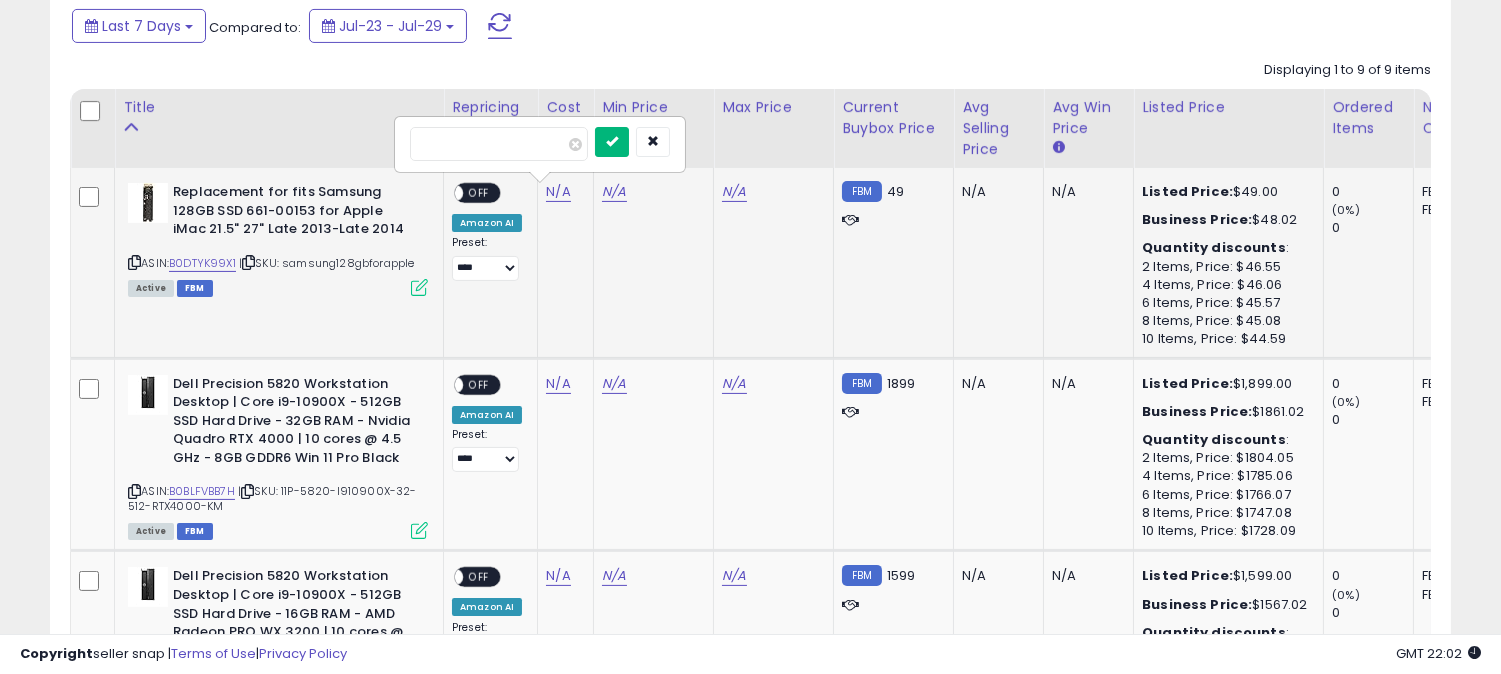 type on "**" 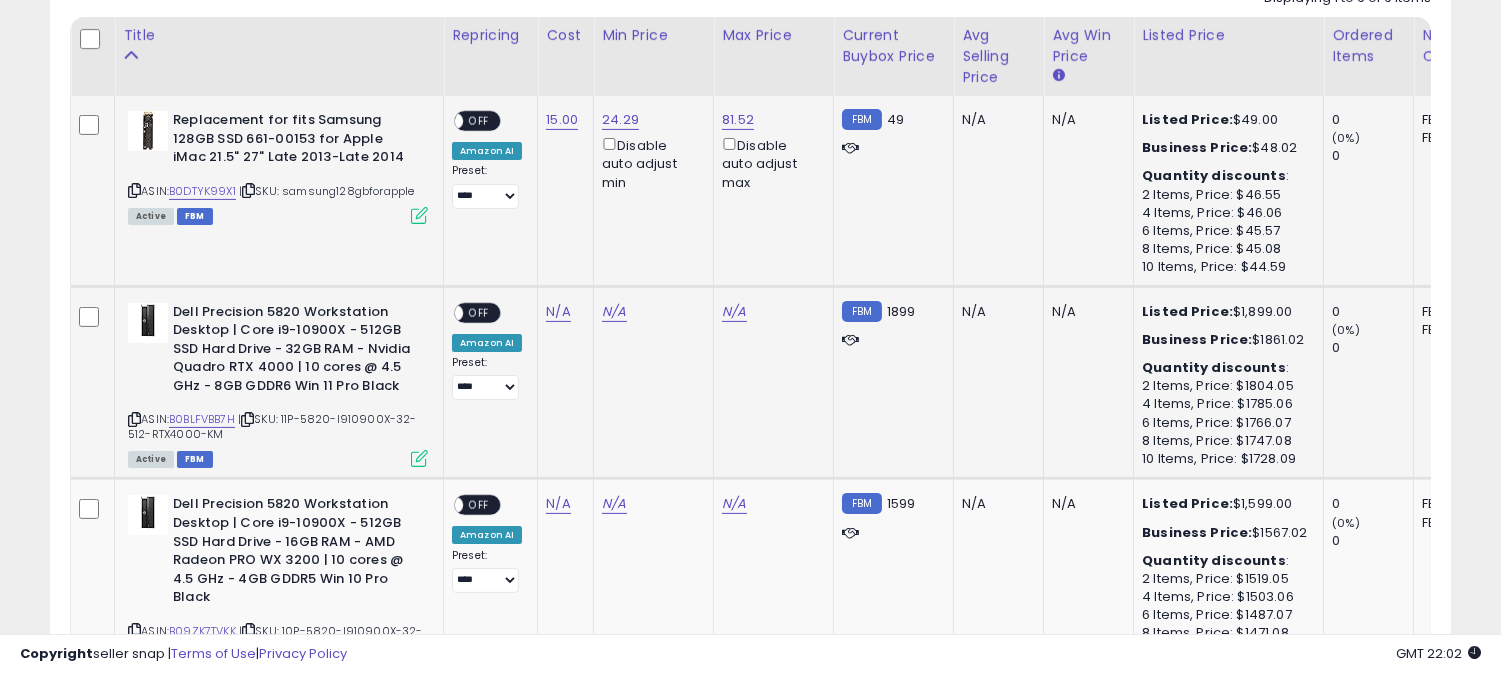 scroll, scrollTop: 993, scrollLeft: 0, axis: vertical 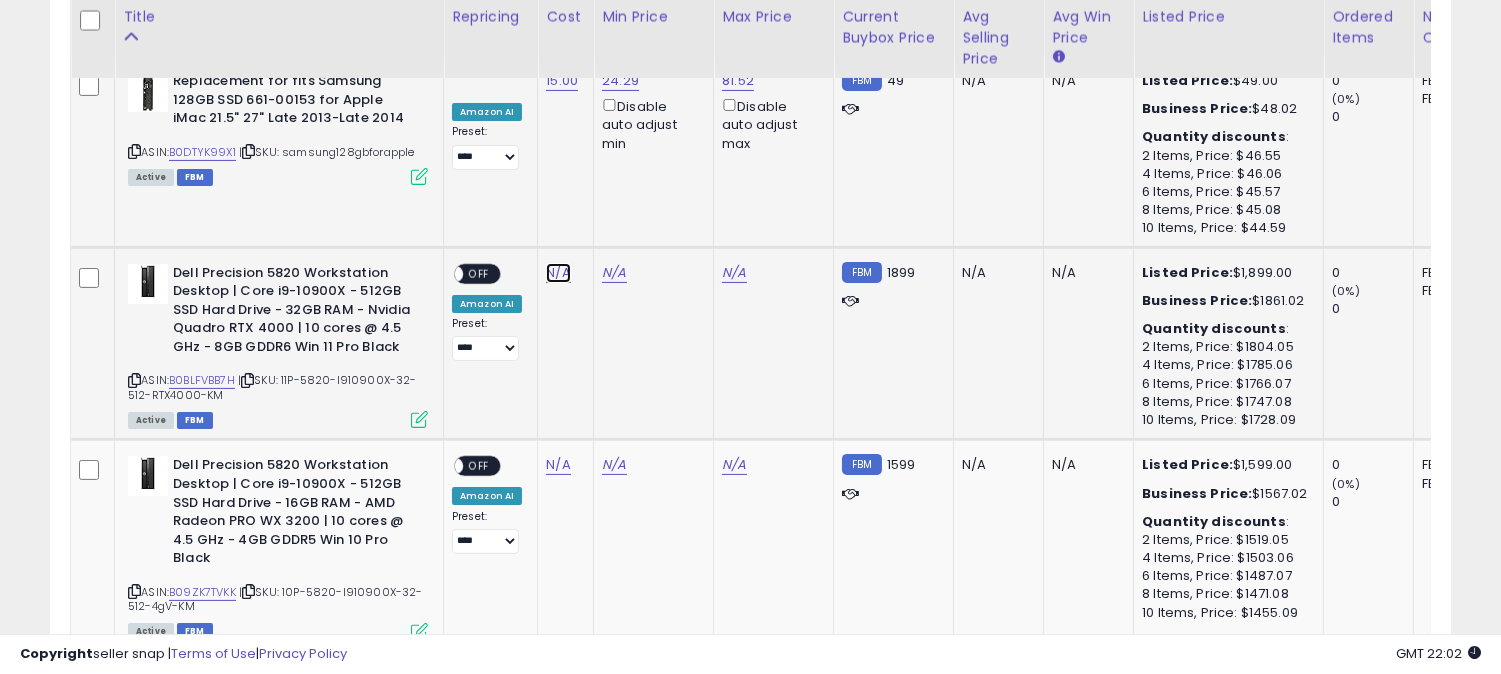 click on "N/A" at bounding box center (558, 273) 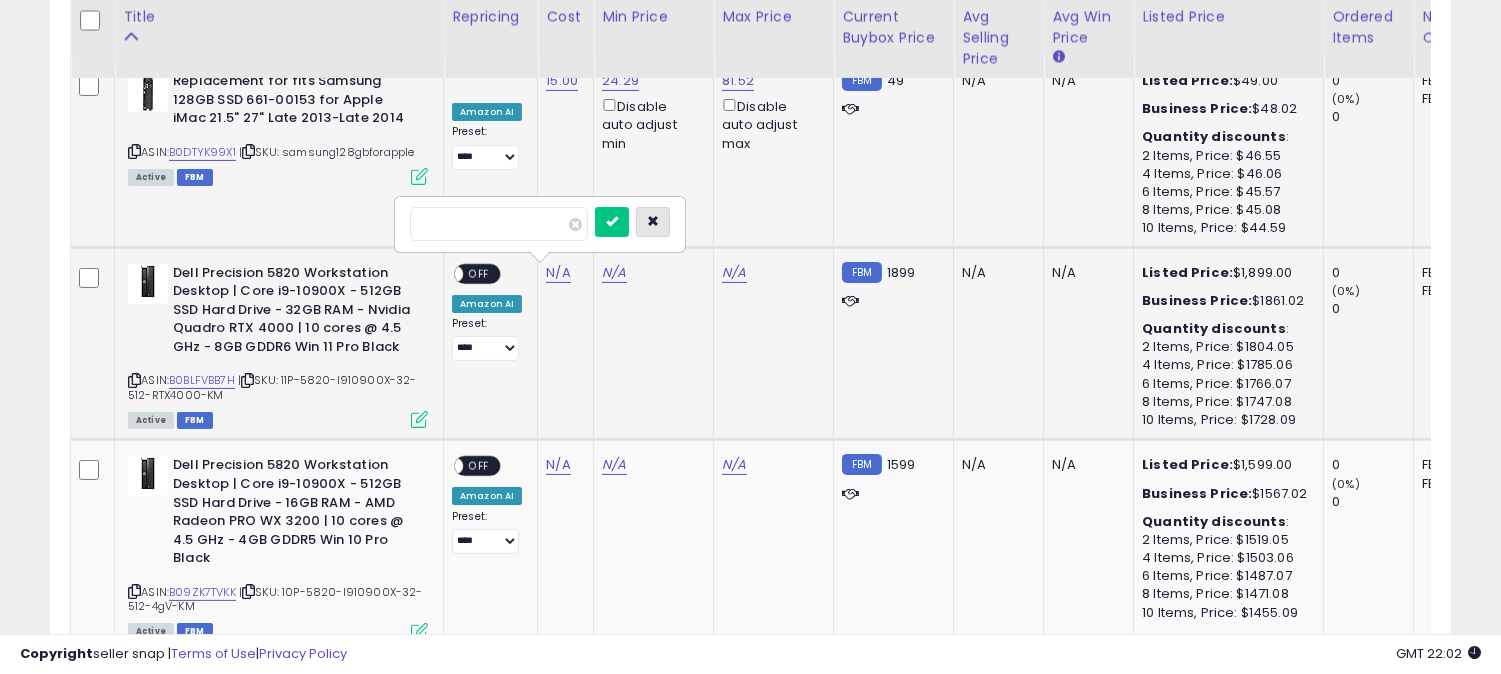 type on "**" 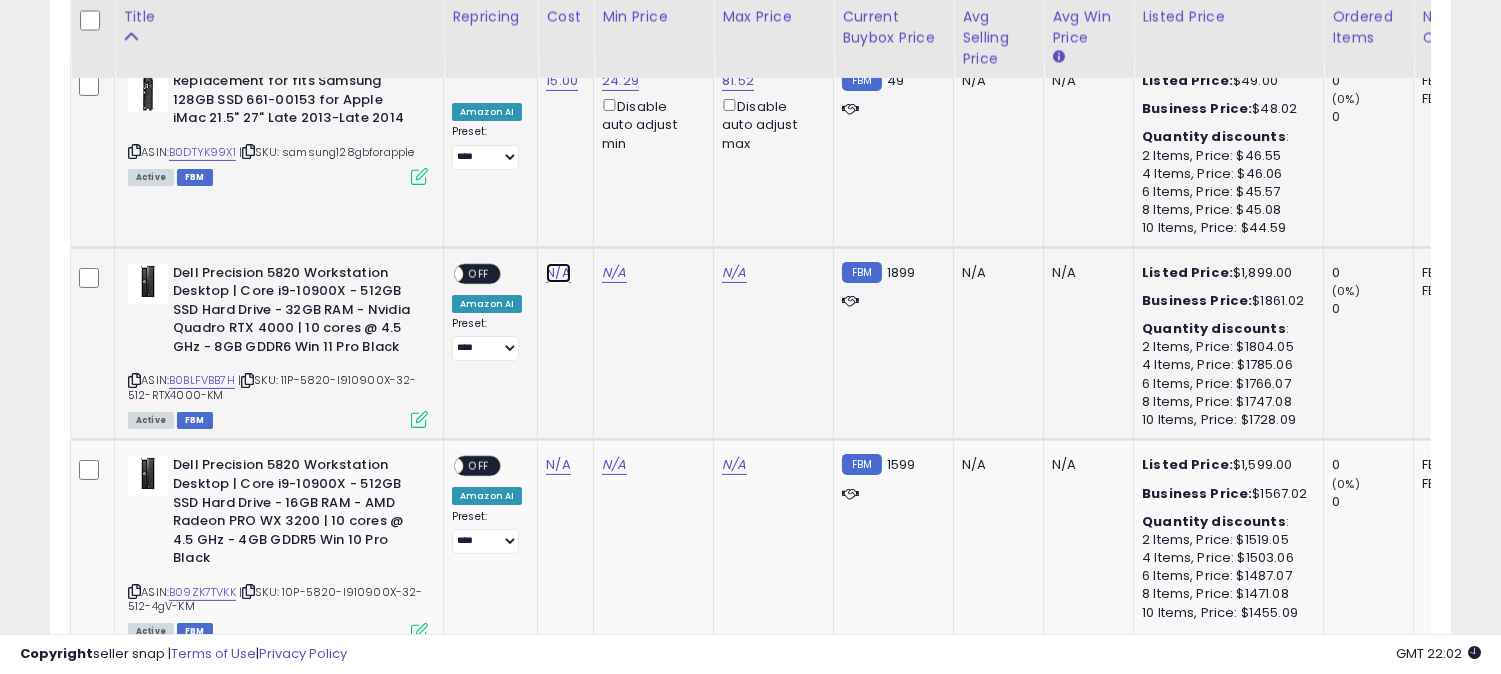 click on "N/A" at bounding box center [558, 273] 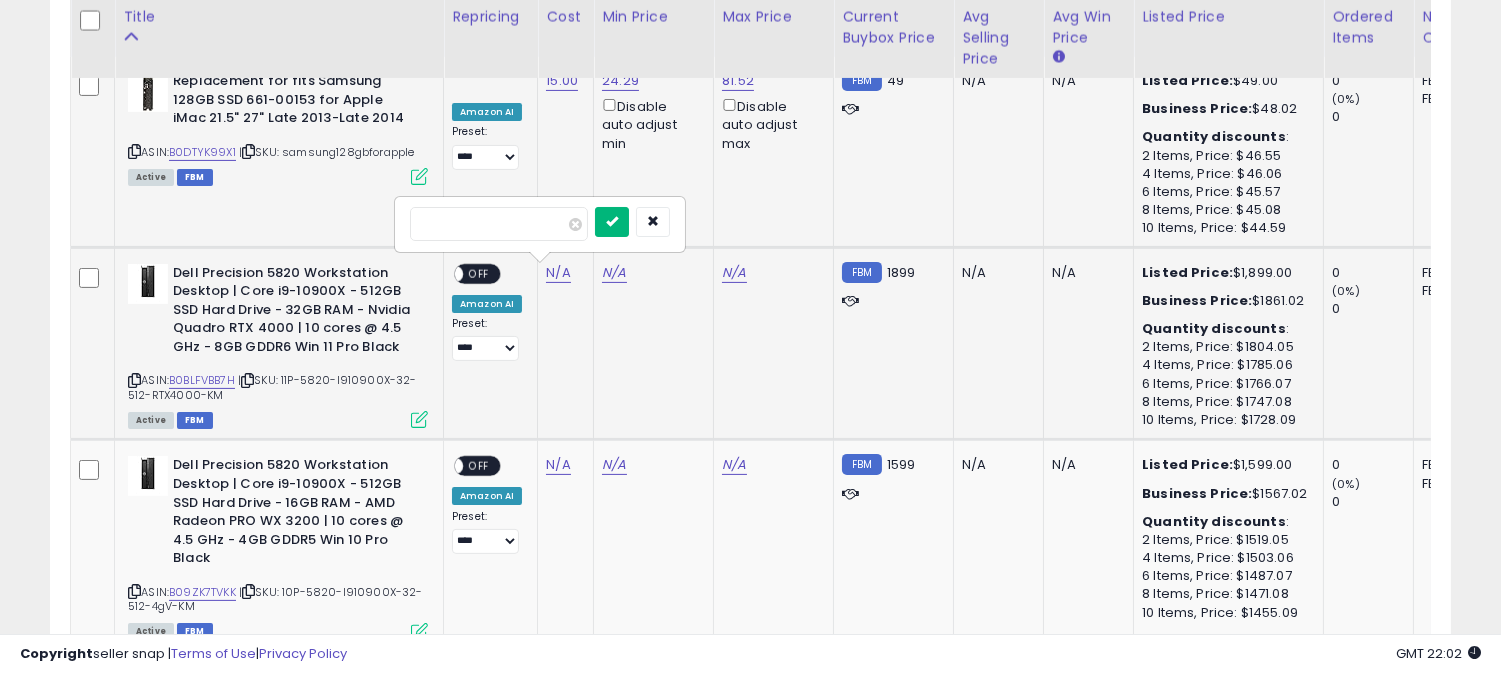 type on "****" 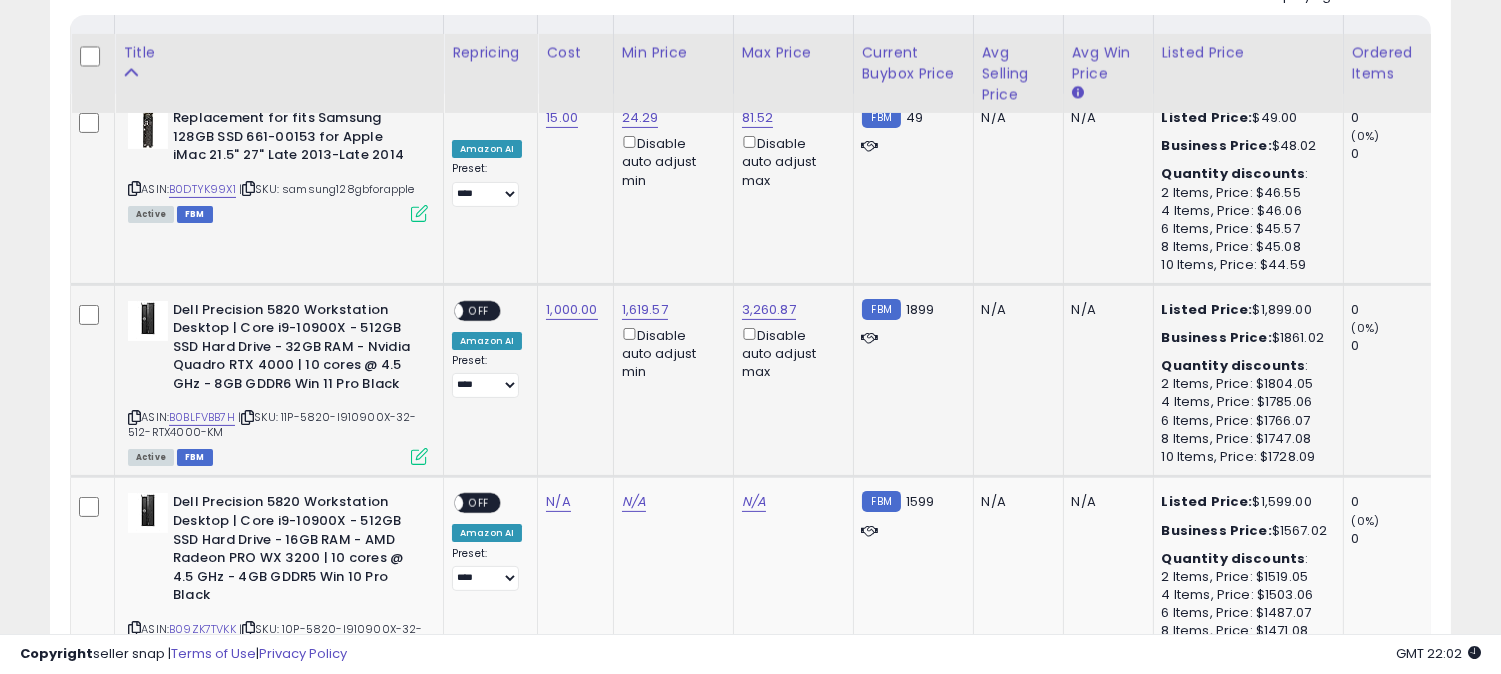 scroll, scrollTop: 993, scrollLeft: 0, axis: vertical 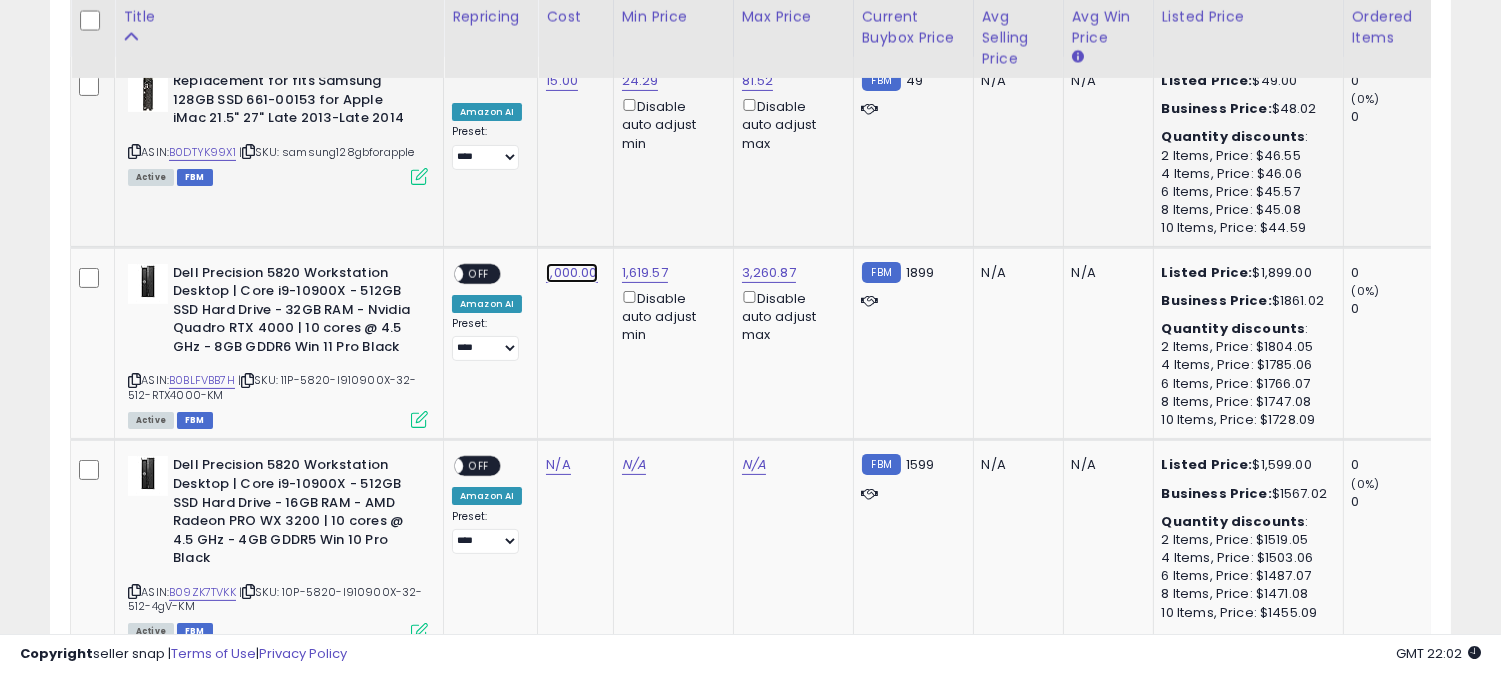 click on "1,000.00" at bounding box center [562, 81] 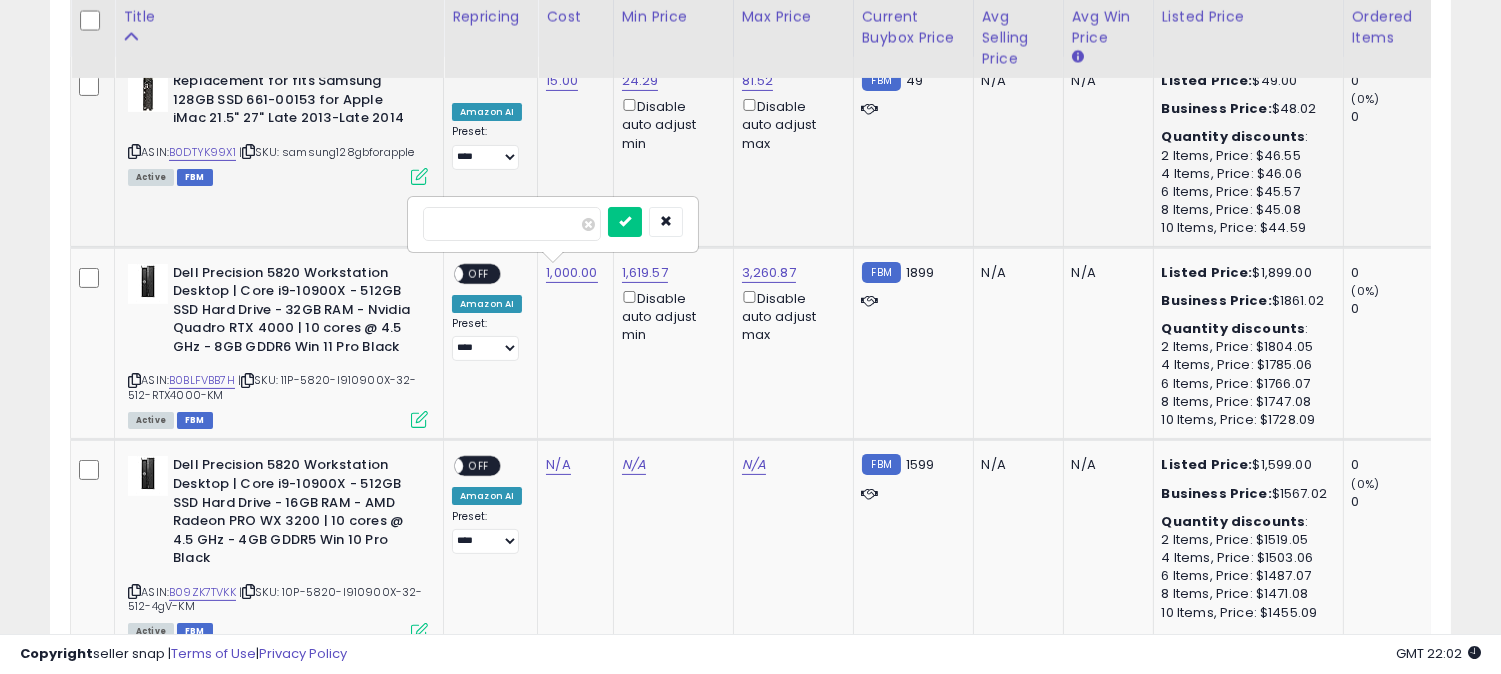 click at bounding box center [512, 224] 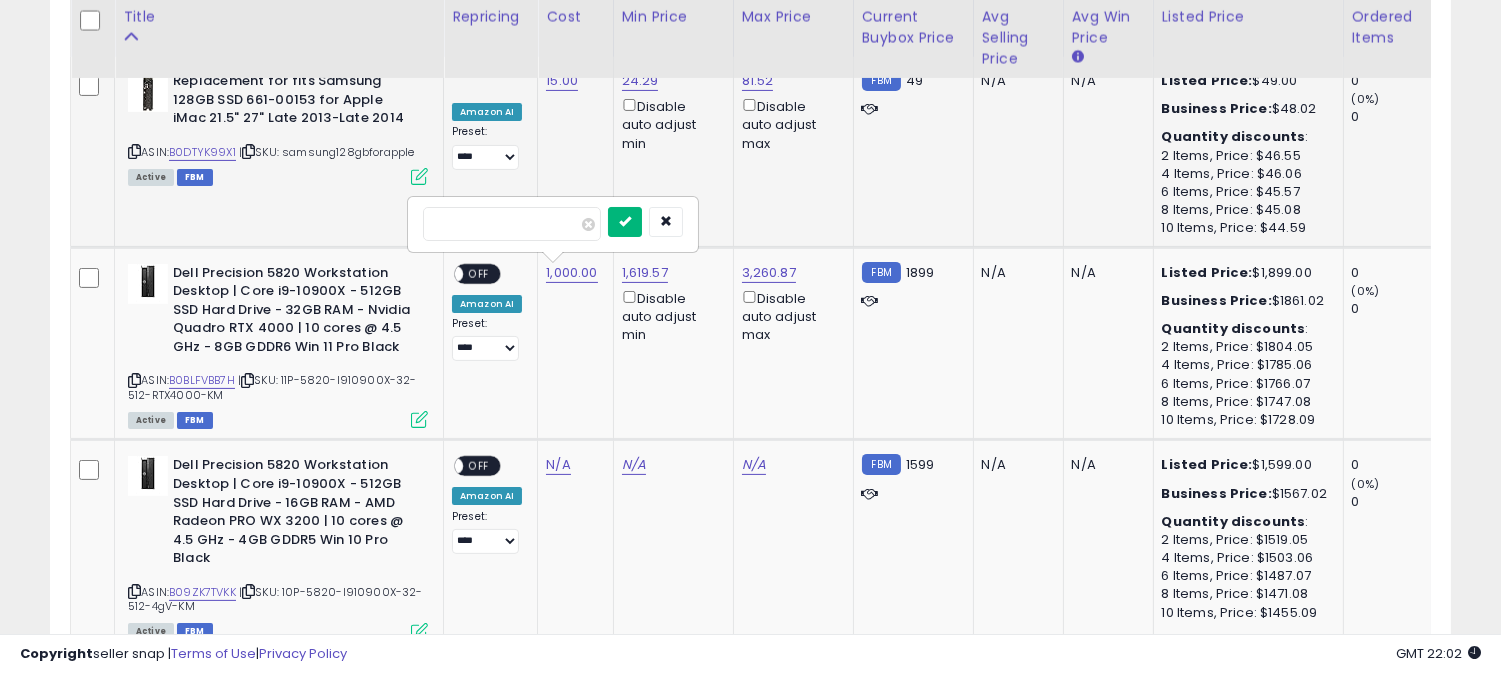 type on "***" 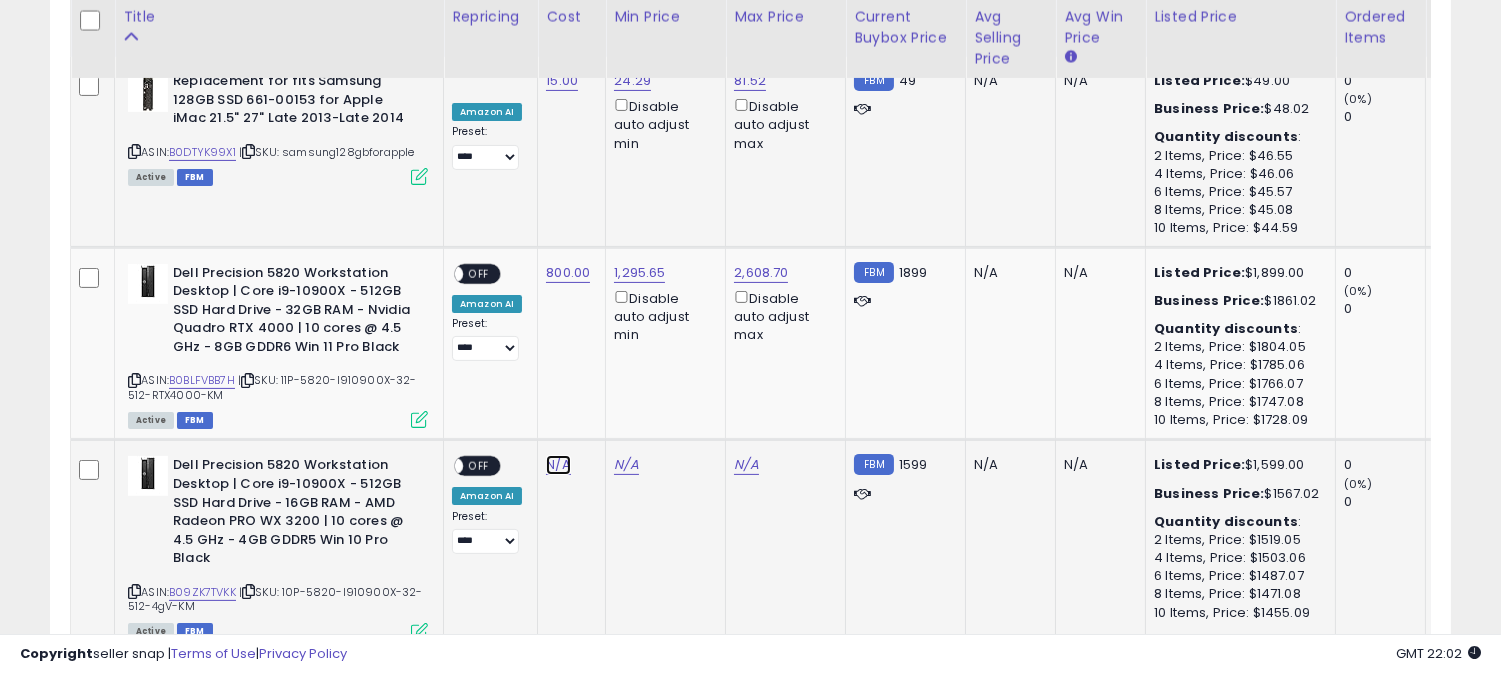 click on "N/A" at bounding box center (558, 465) 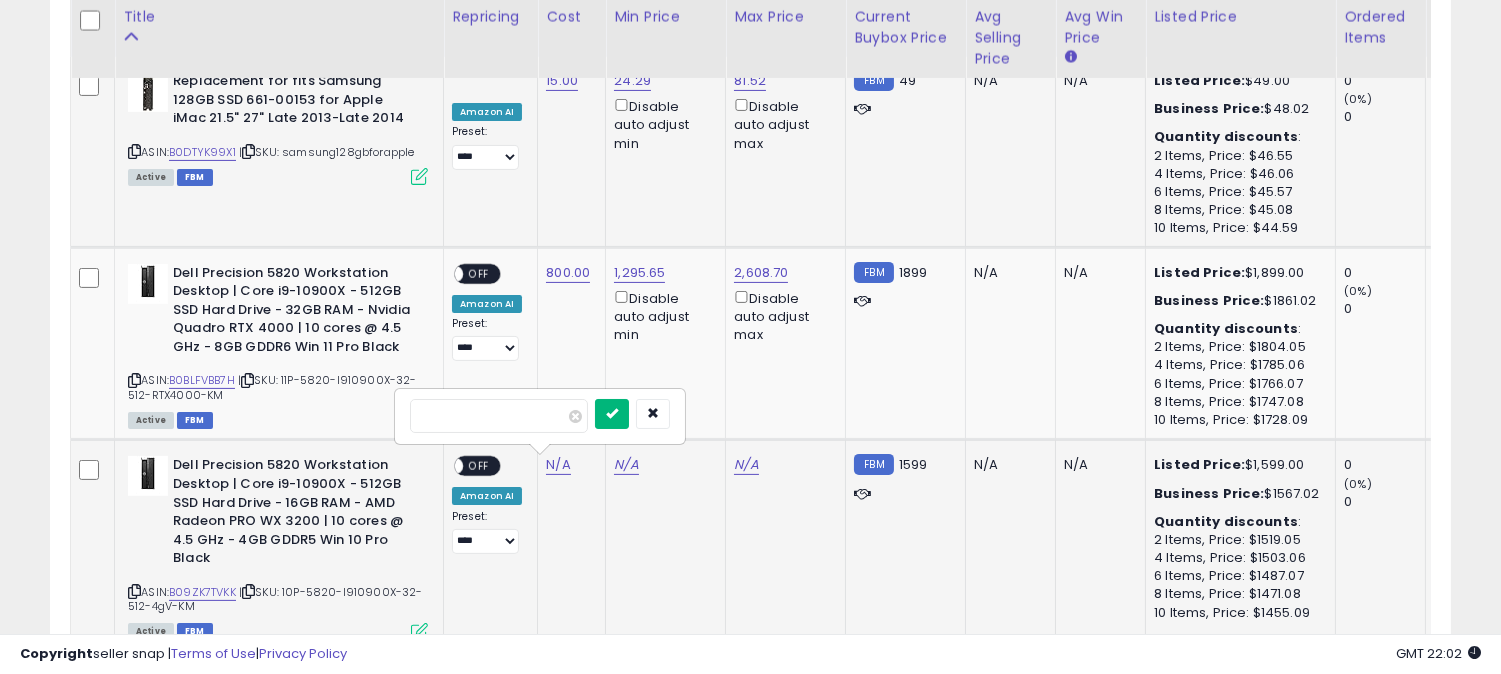 type on "***" 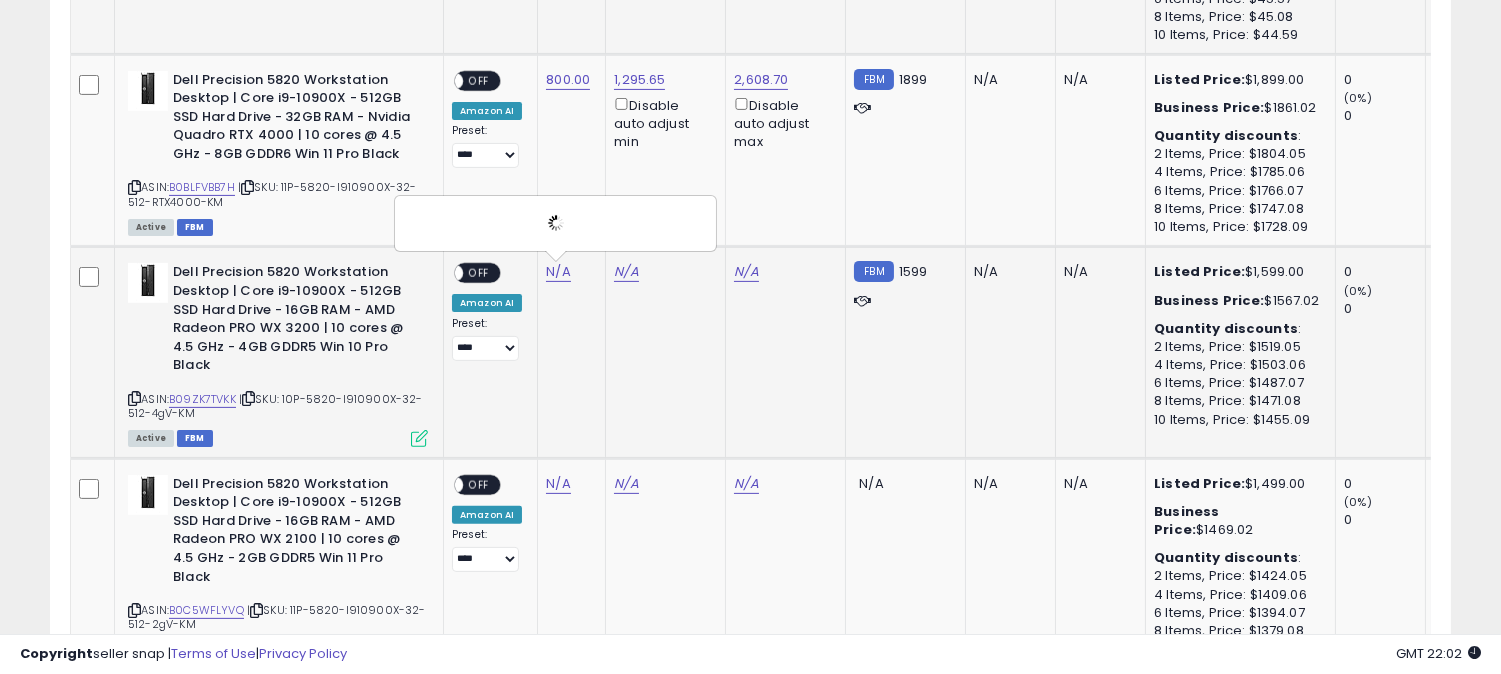 scroll, scrollTop: 1215, scrollLeft: 0, axis: vertical 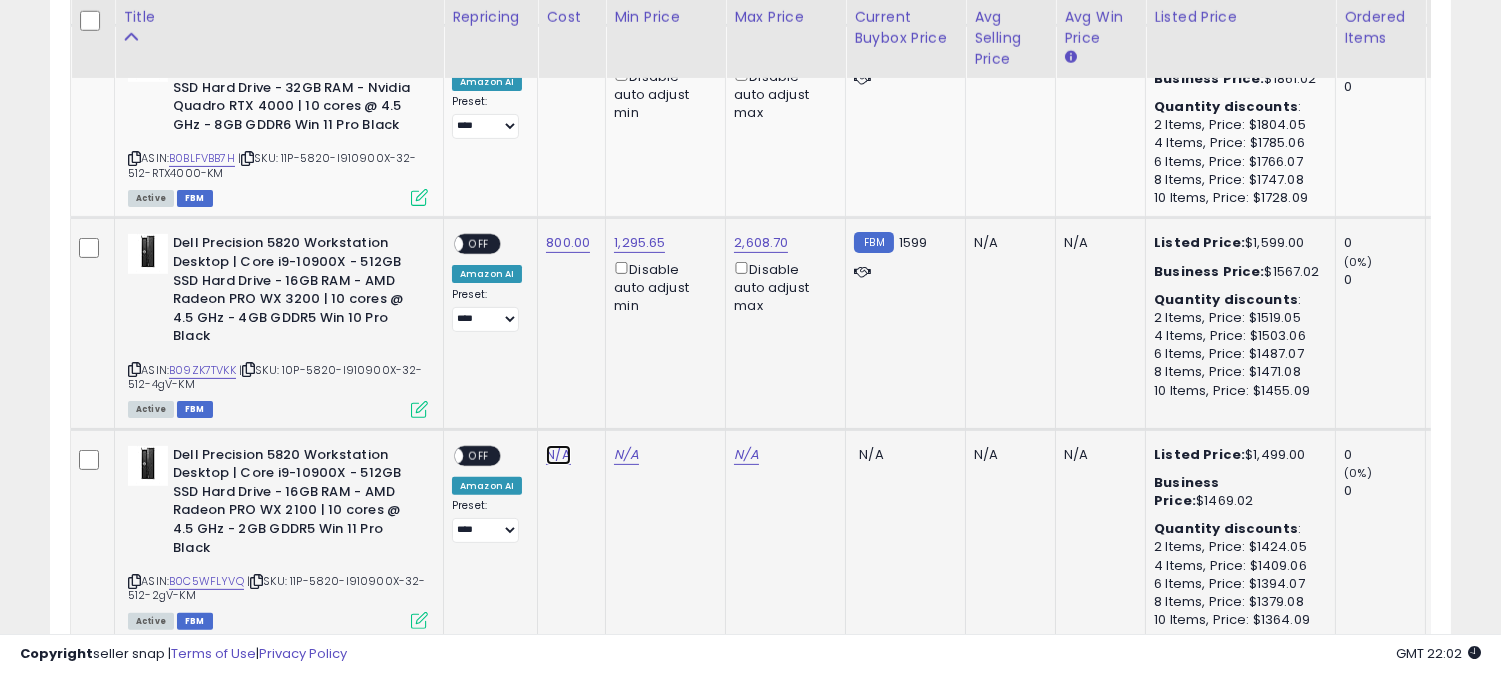 click on "N/A" at bounding box center [558, 455] 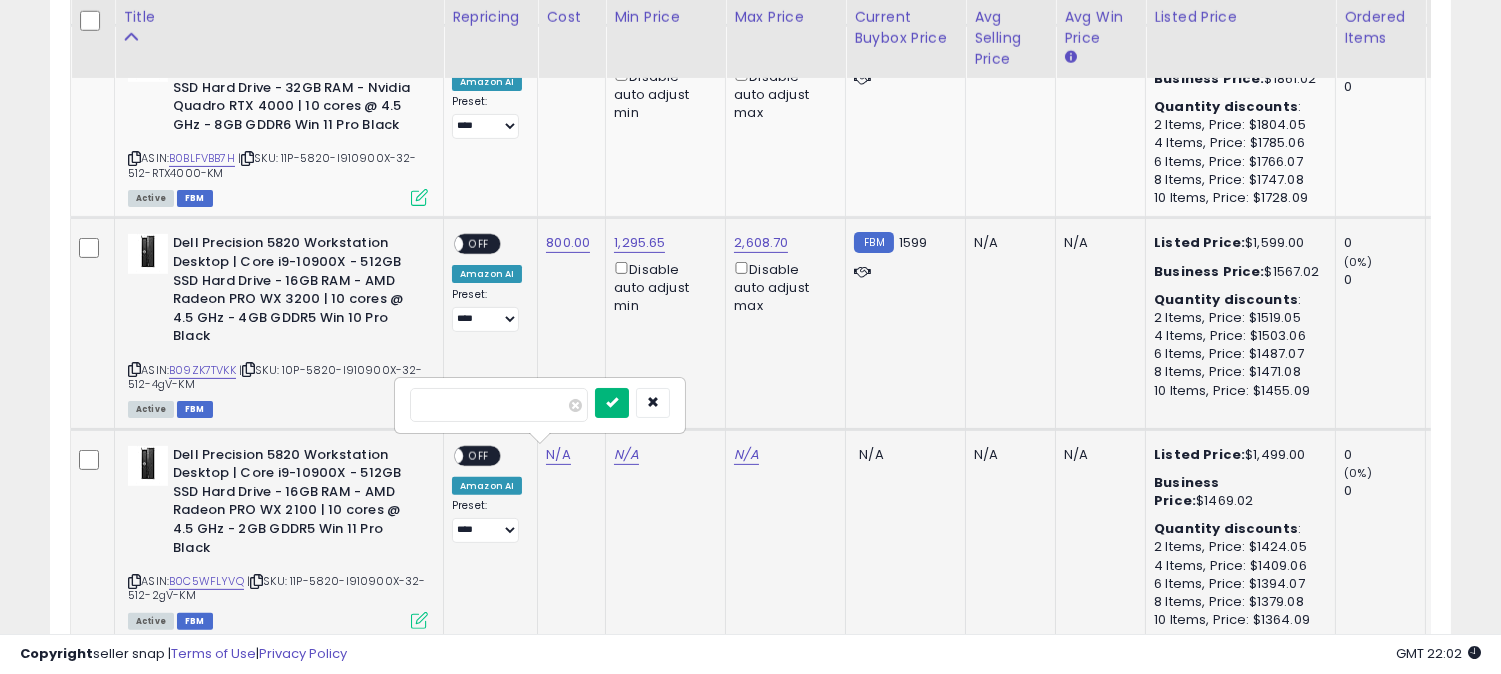 type on "***" 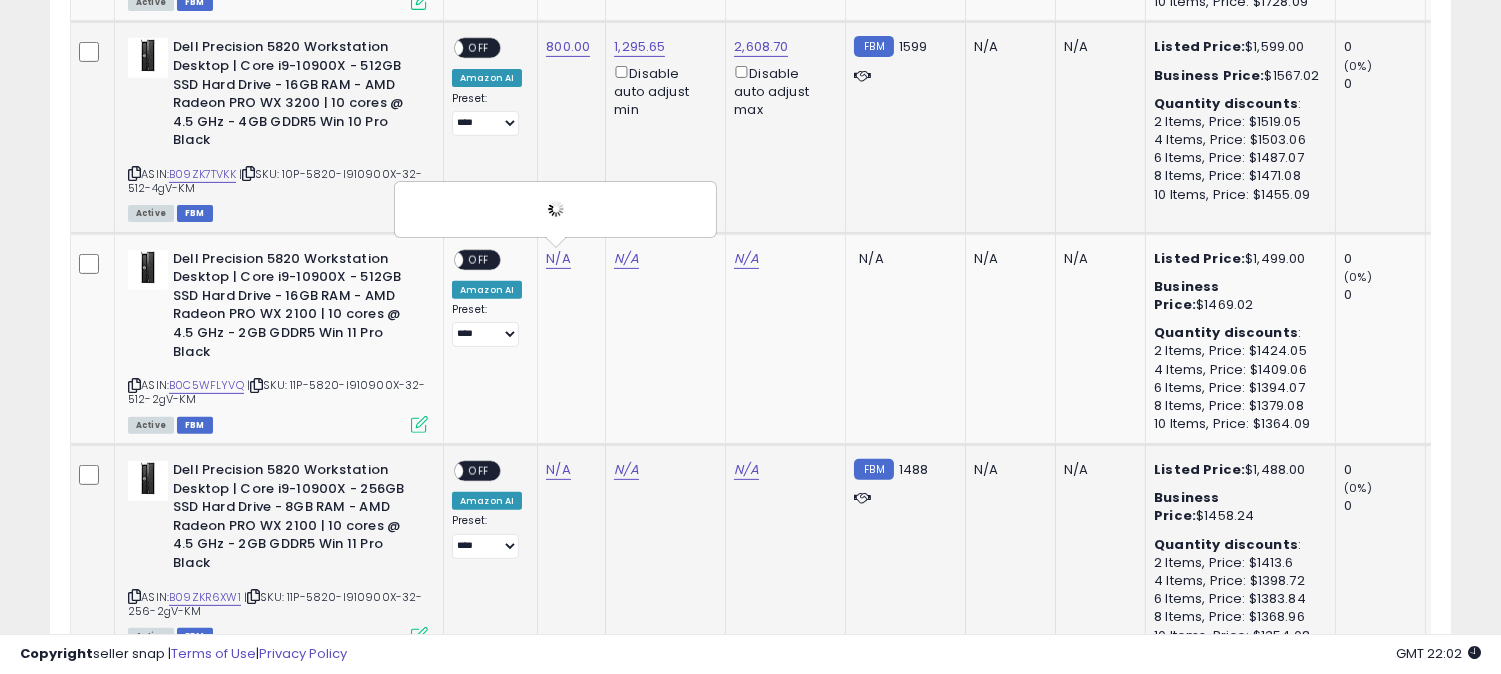 scroll, scrollTop: 1437, scrollLeft: 0, axis: vertical 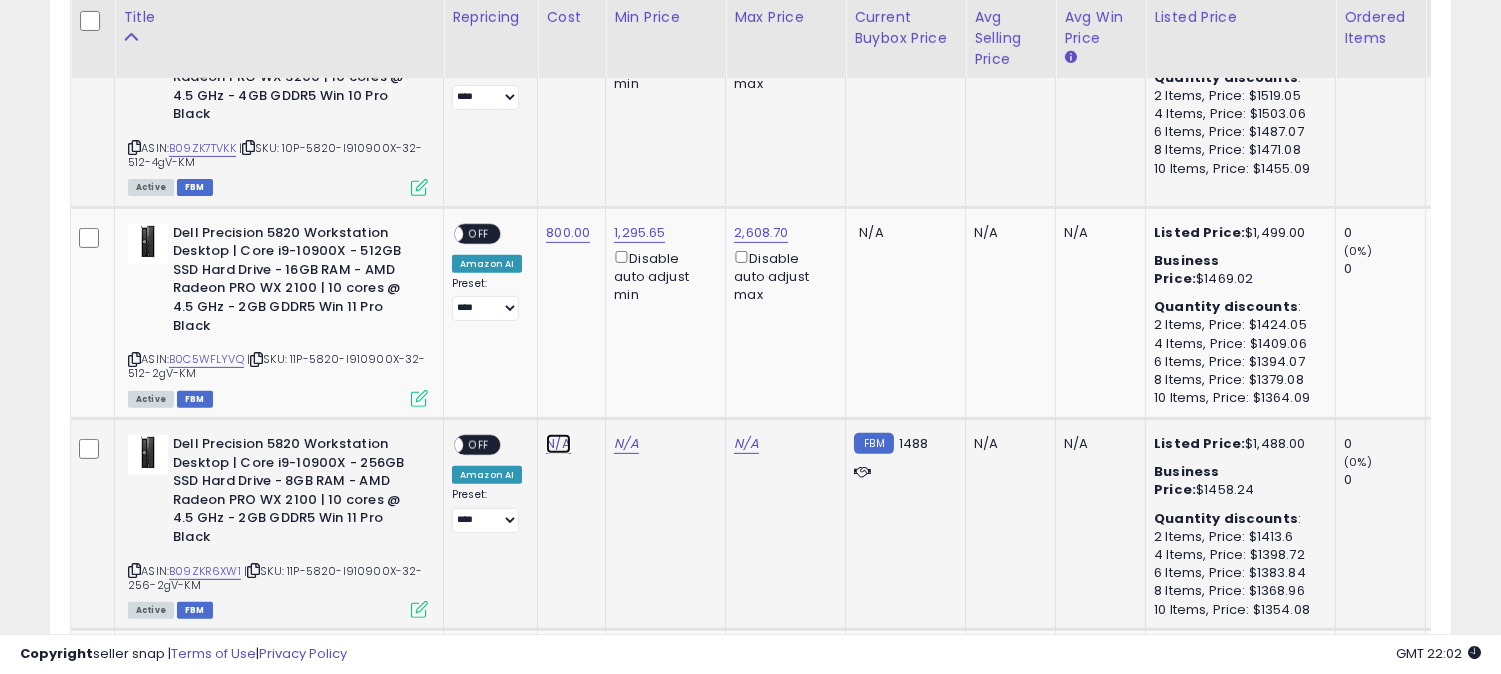 click on "N/A" at bounding box center [558, 444] 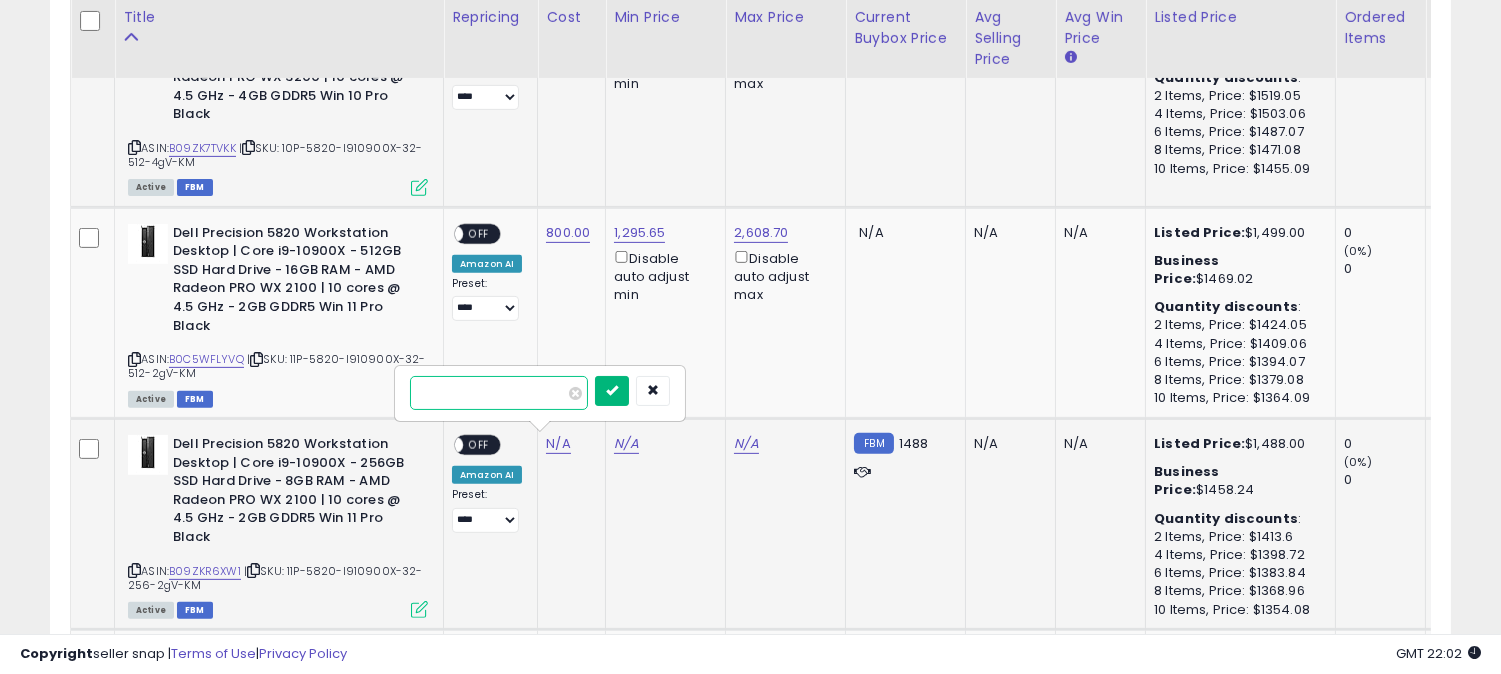 type on "***" 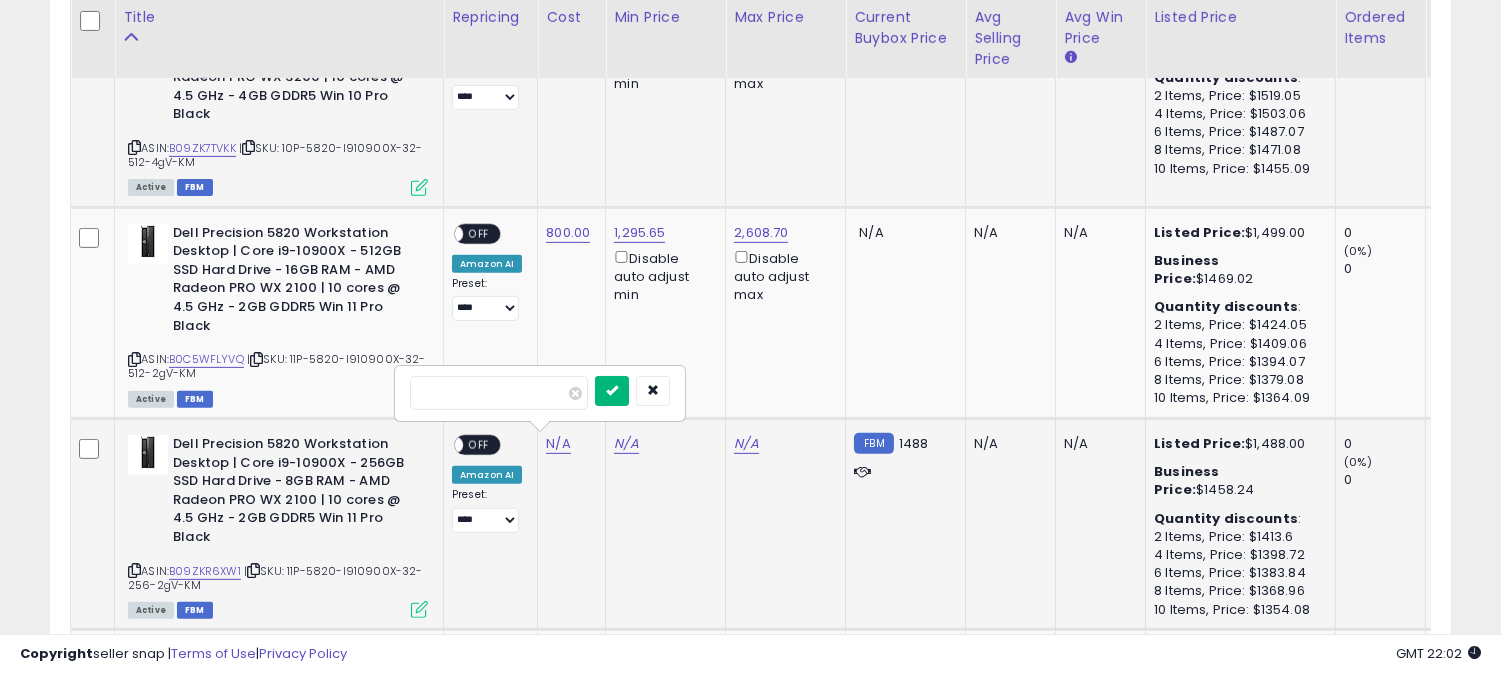 click at bounding box center (612, 391) 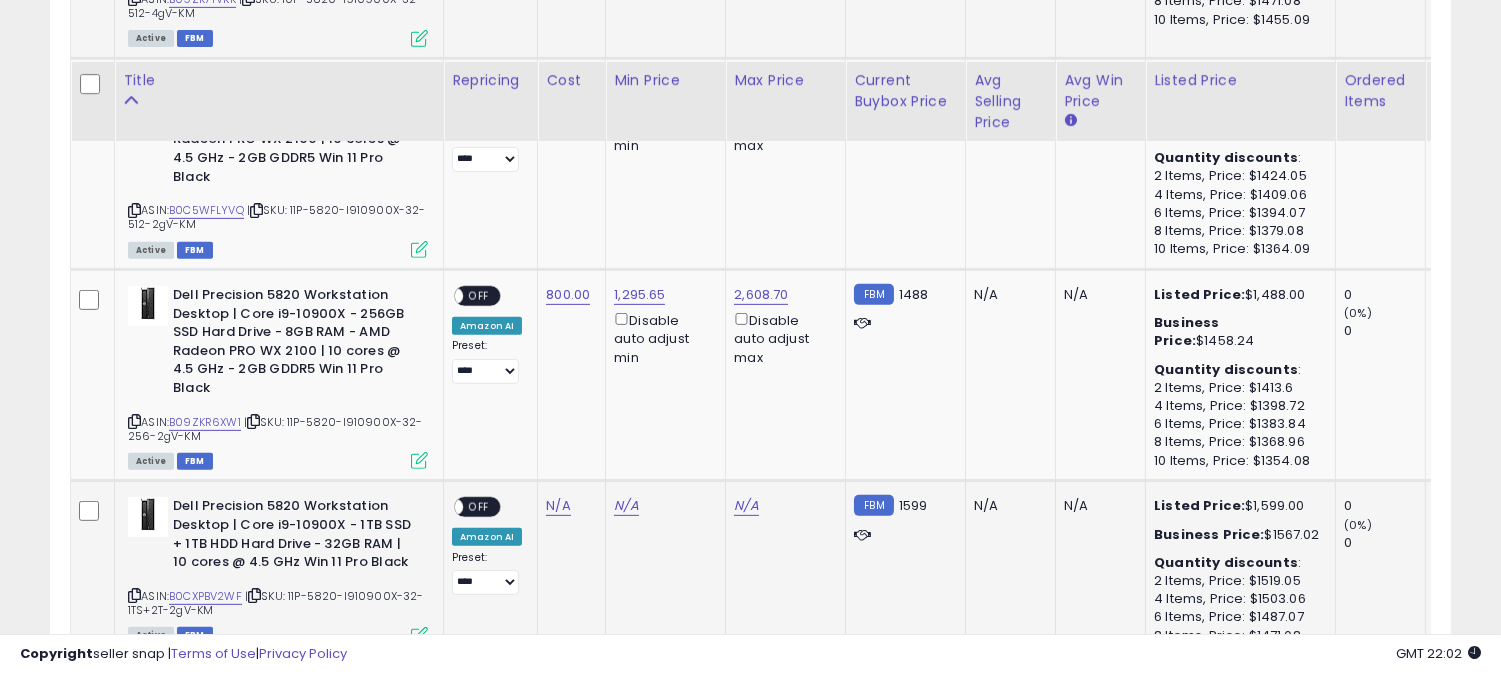 scroll, scrollTop: 1660, scrollLeft: 0, axis: vertical 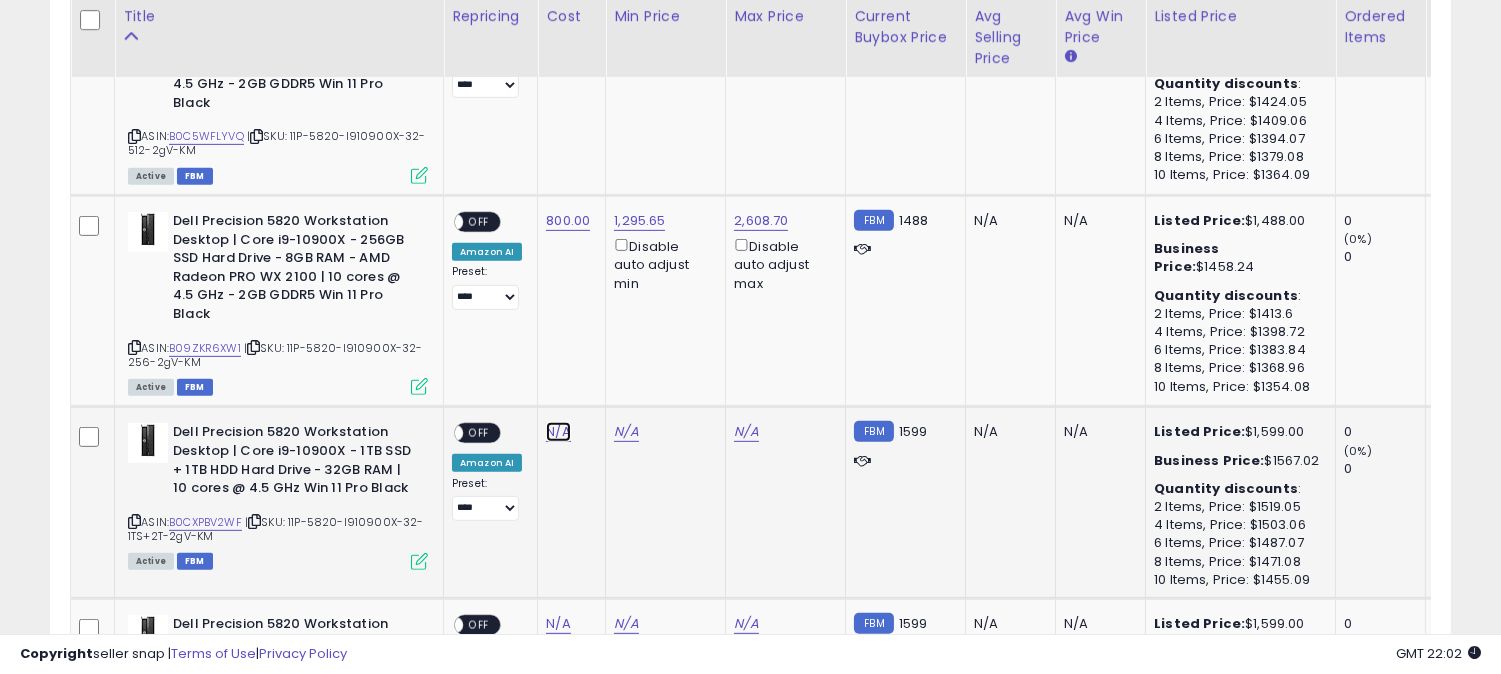 click on "N/A" at bounding box center [558, 432] 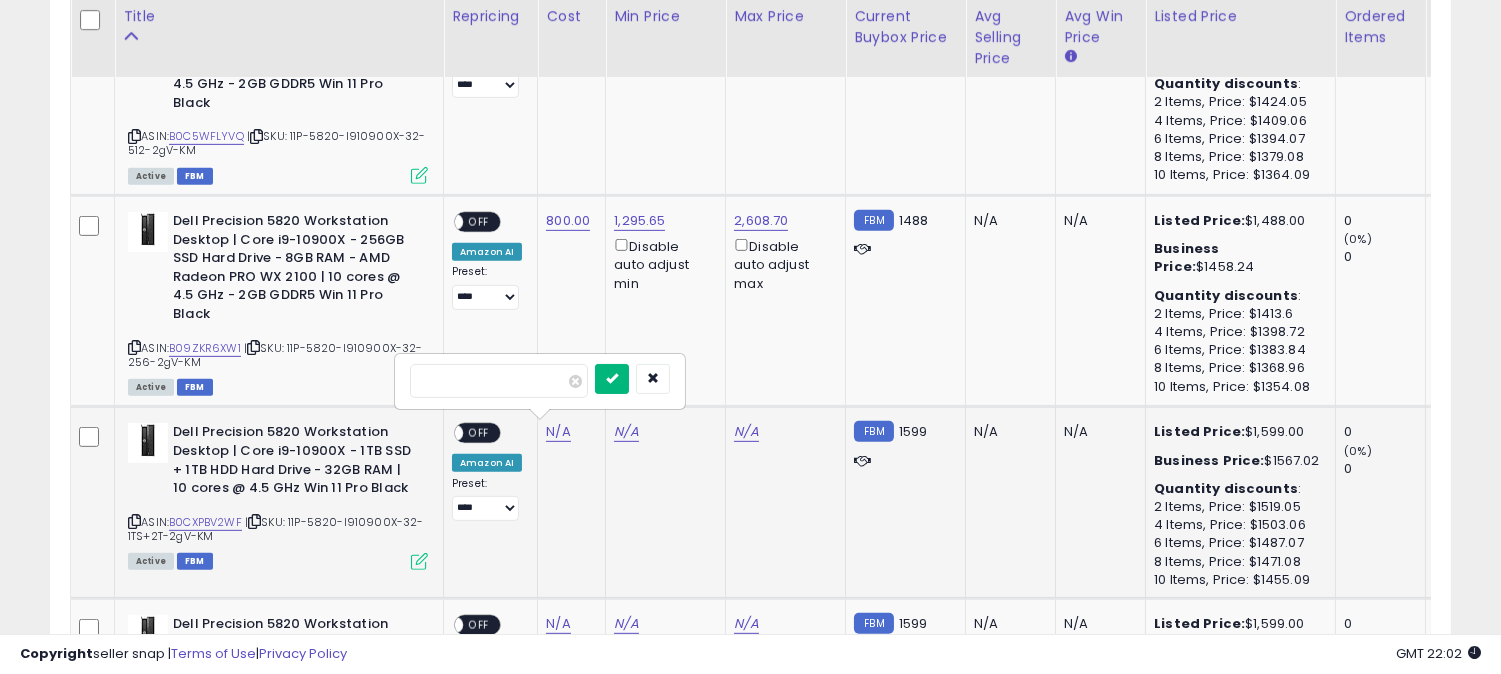 type on "***" 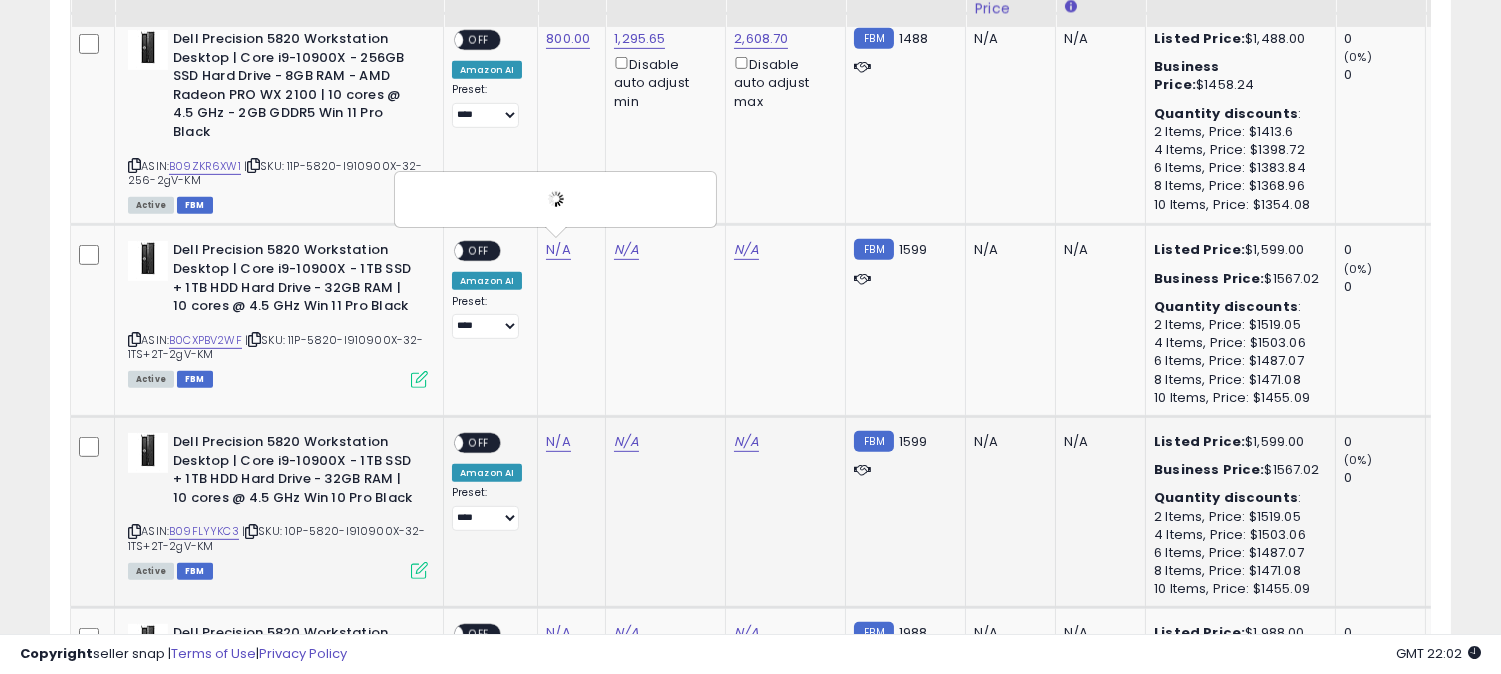 scroll, scrollTop: 1882, scrollLeft: 0, axis: vertical 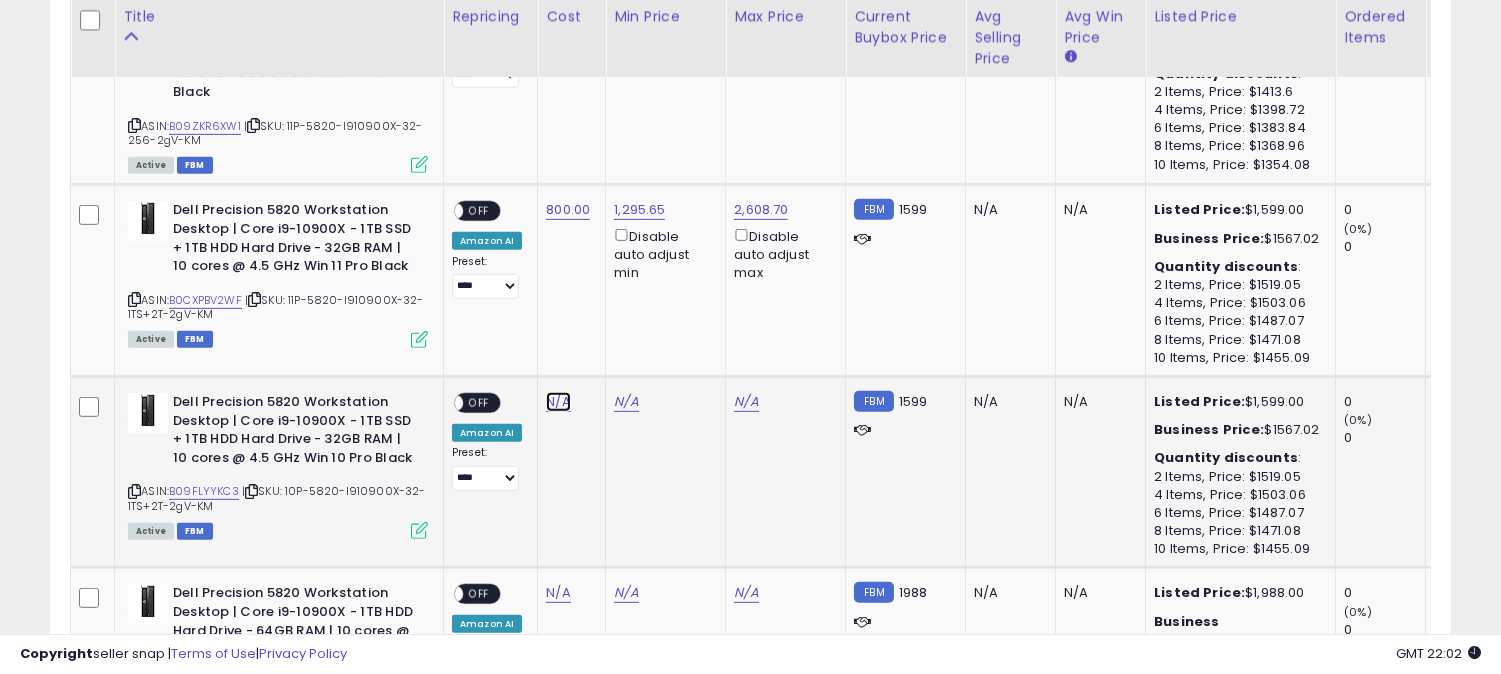 click on "N/A" at bounding box center (558, 402) 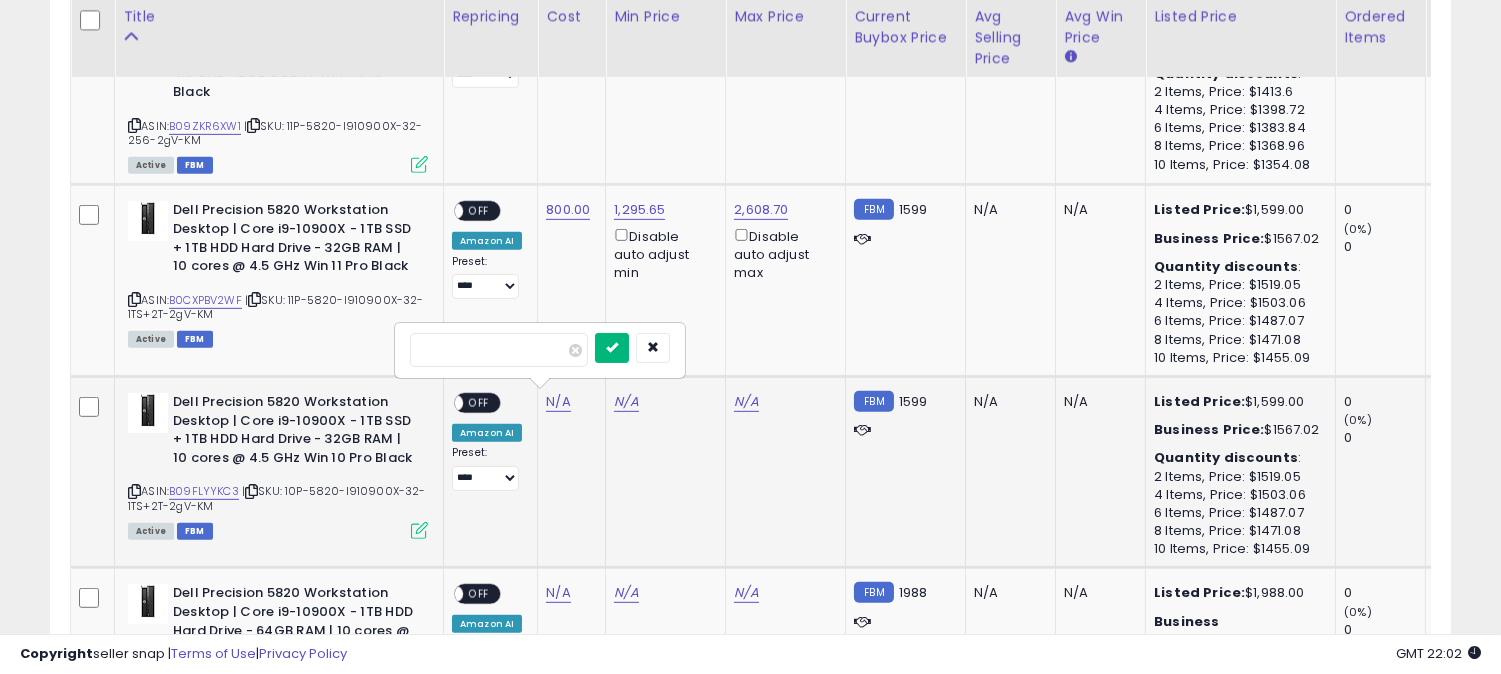 type on "***" 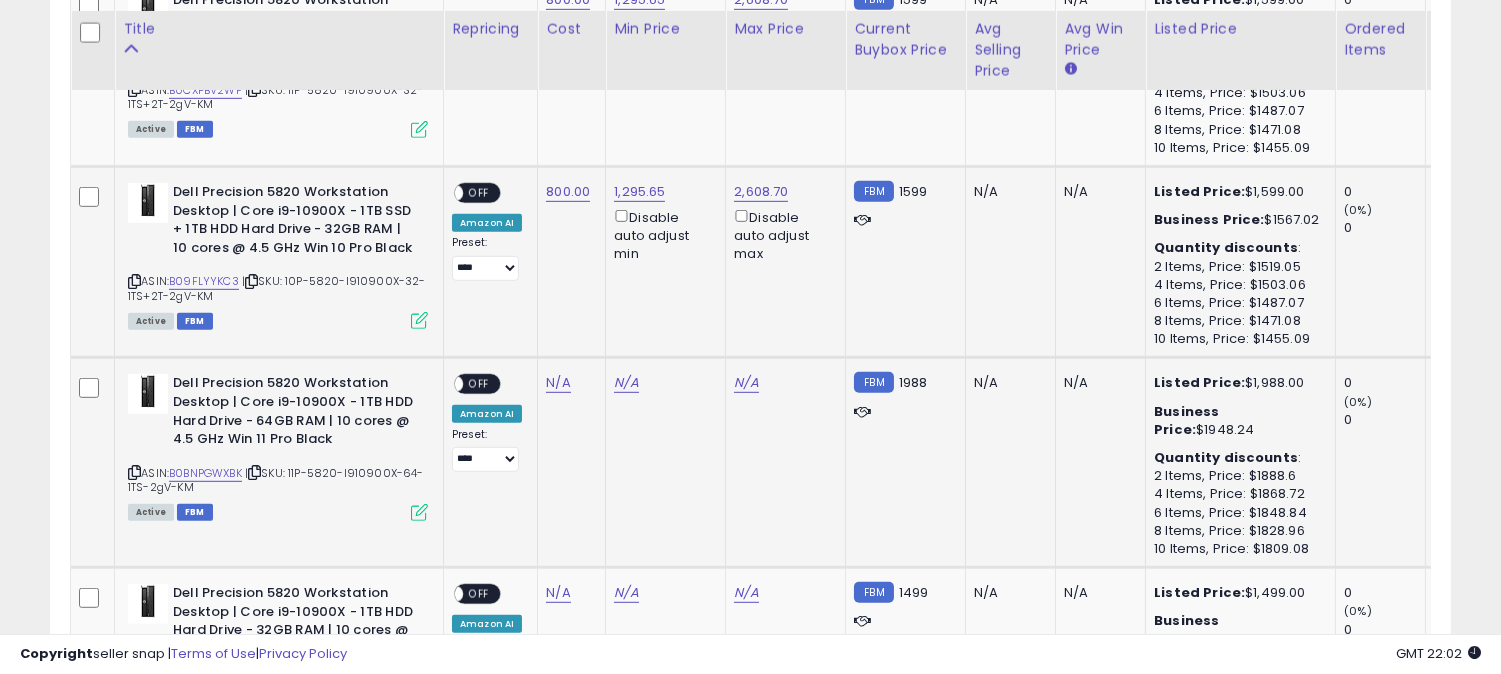 scroll, scrollTop: 2104, scrollLeft: 0, axis: vertical 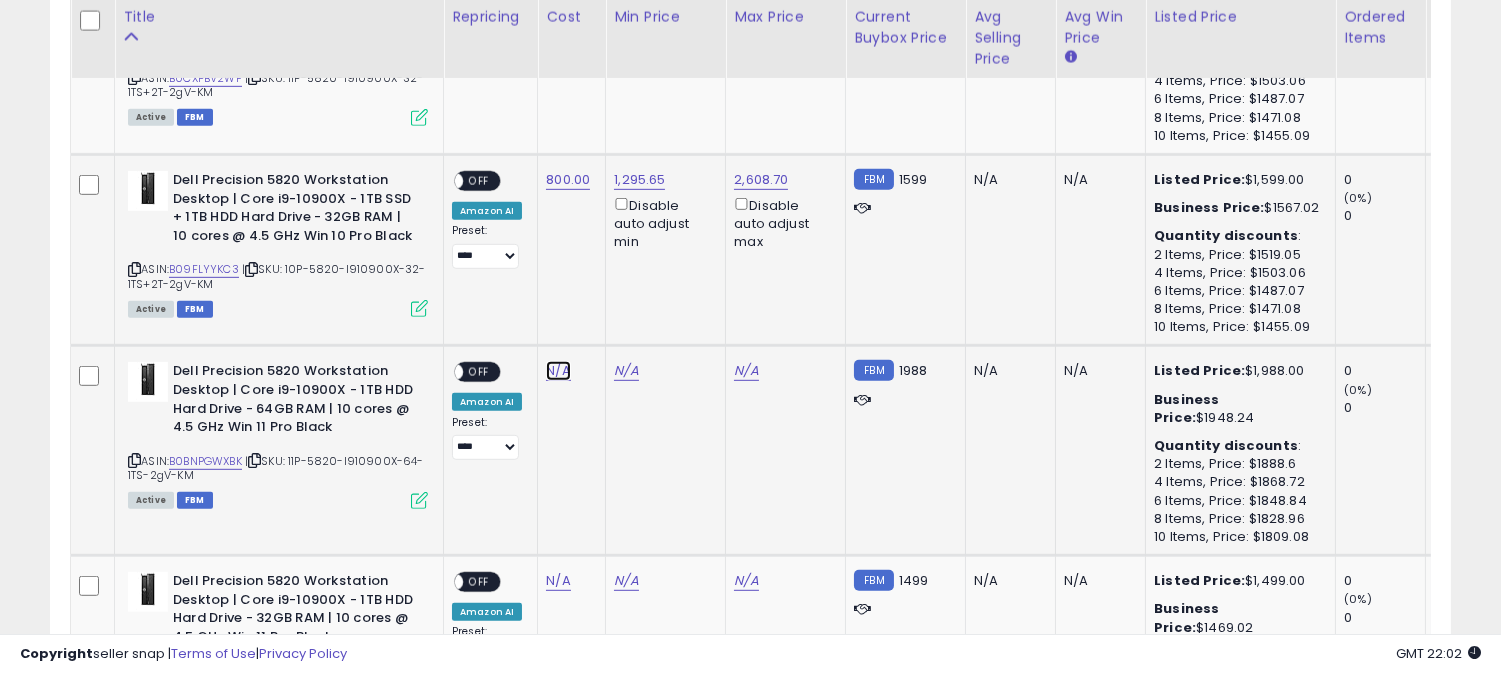 click on "N/A" at bounding box center (558, 371) 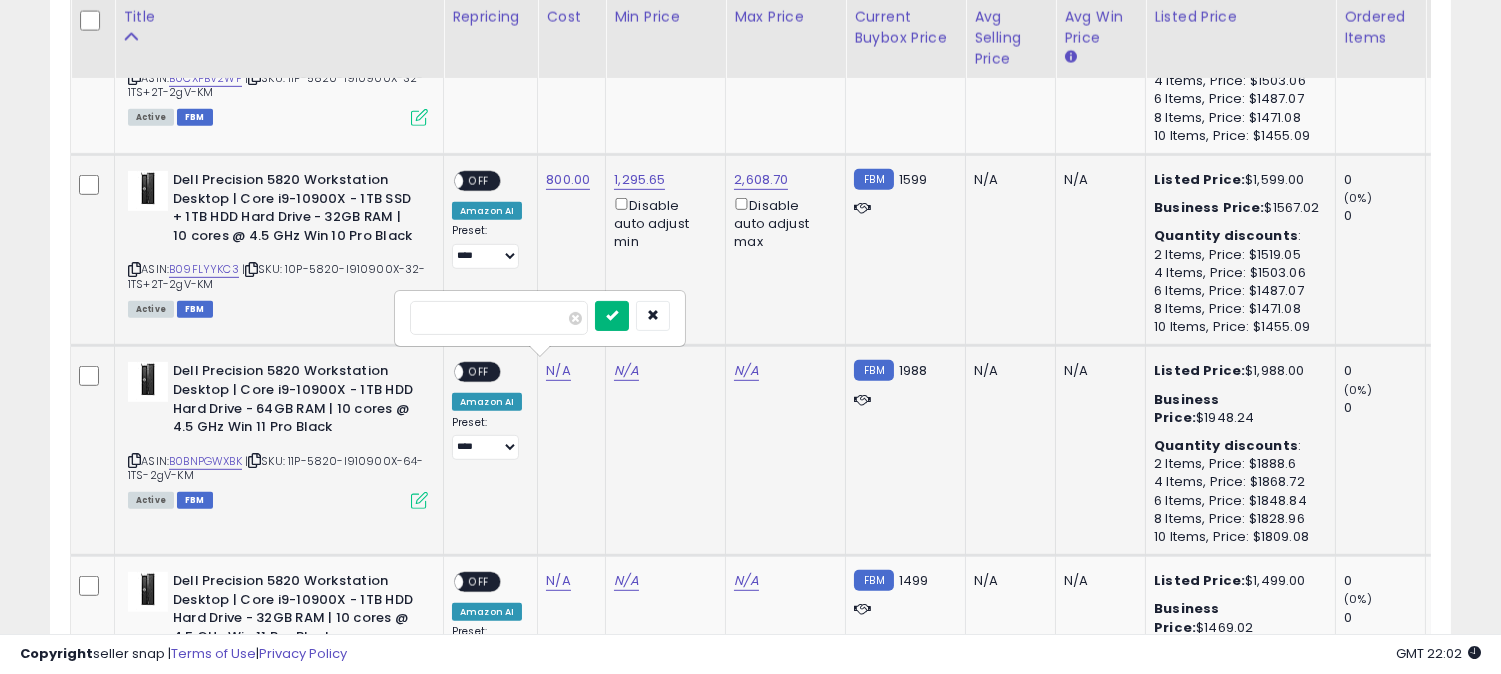 type on "***" 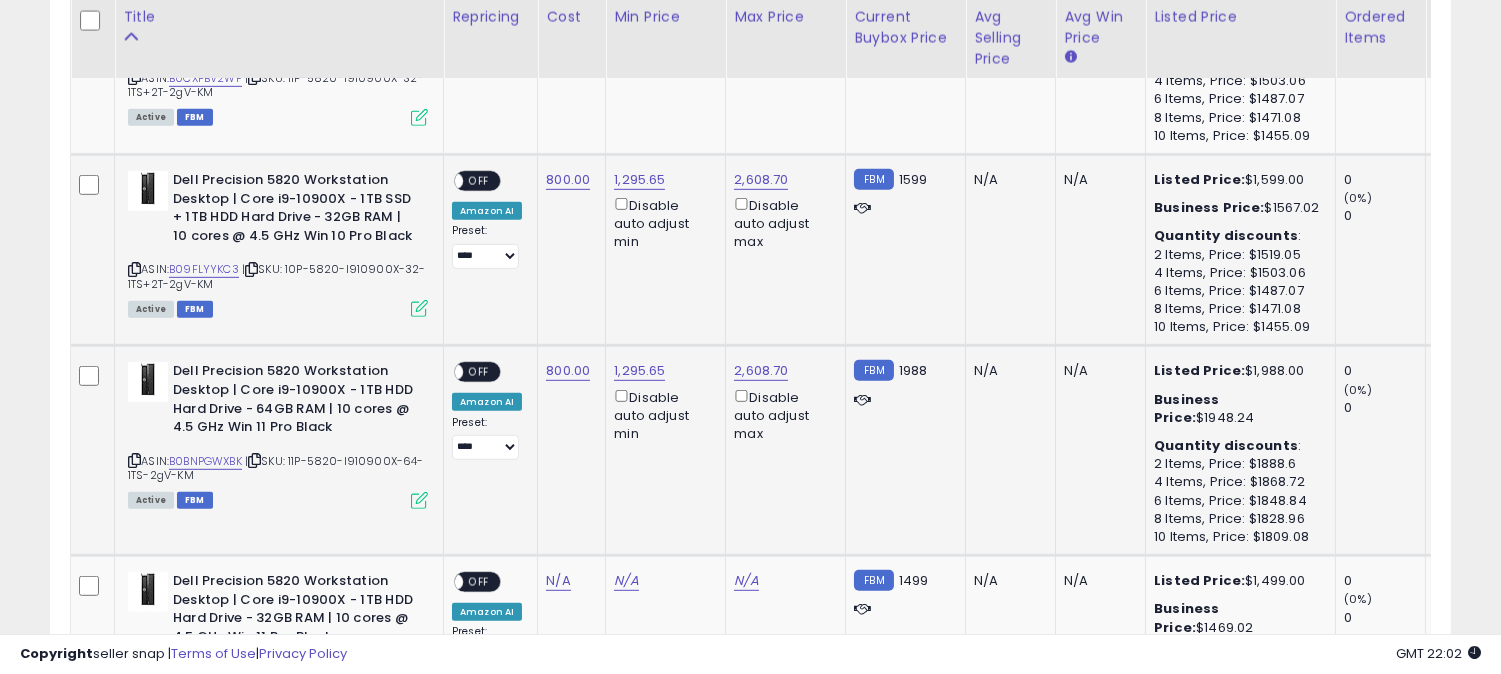 scroll, scrollTop: 2215, scrollLeft: 0, axis: vertical 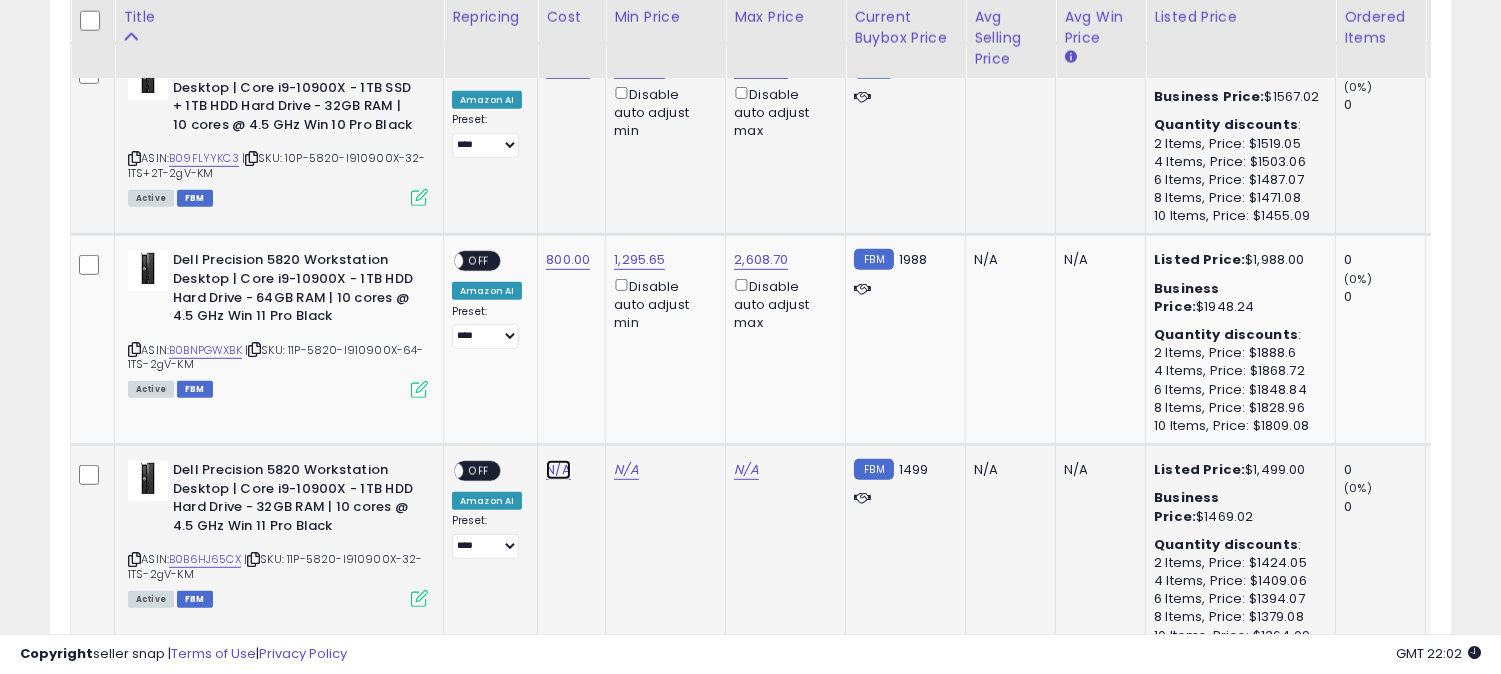 click on "N/A" at bounding box center [558, 470] 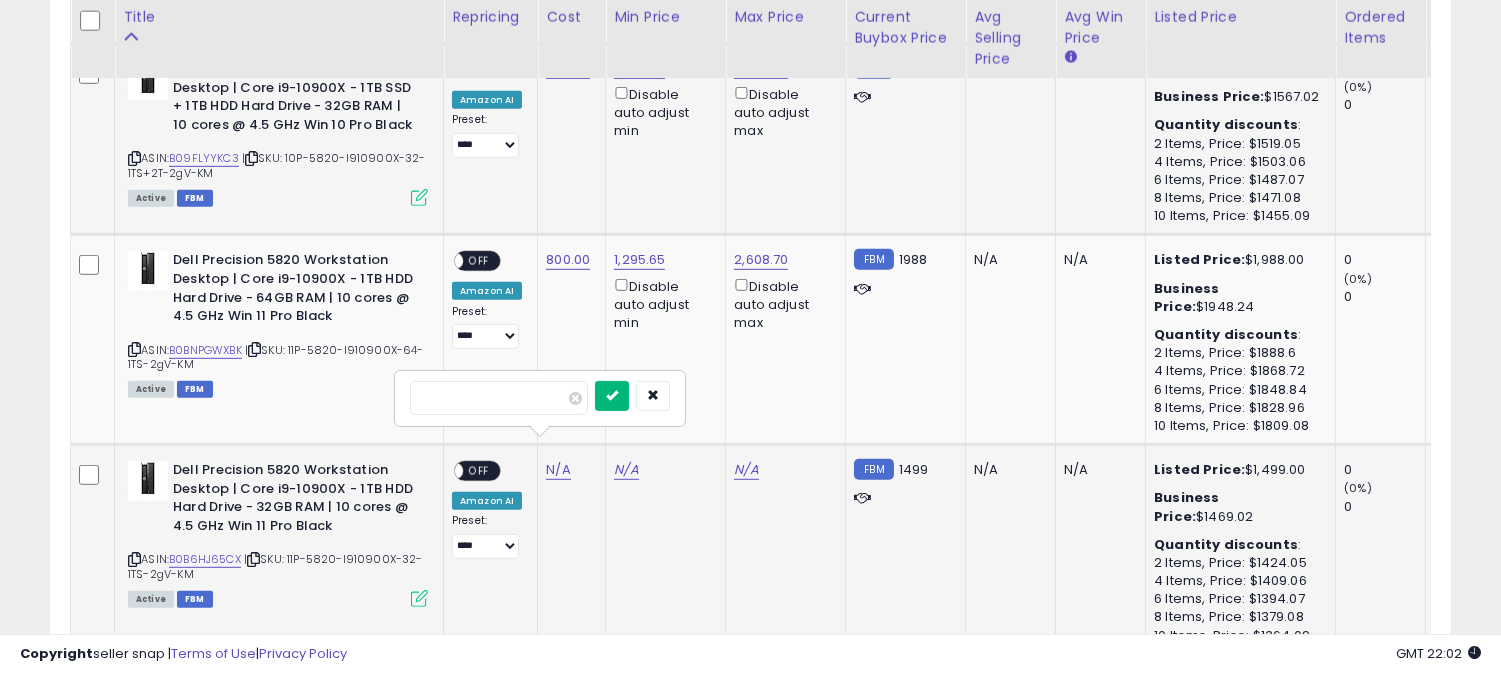 type on "***" 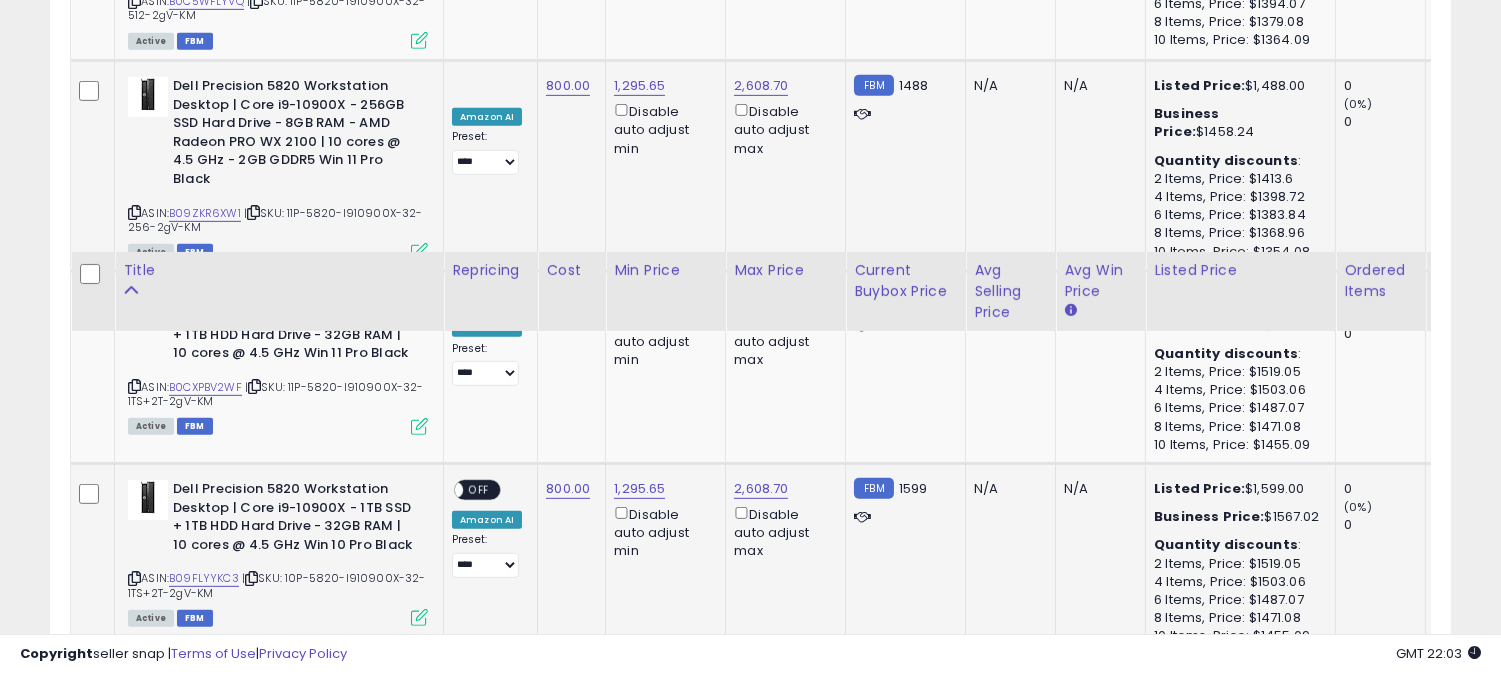 scroll, scrollTop: 1547, scrollLeft: 0, axis: vertical 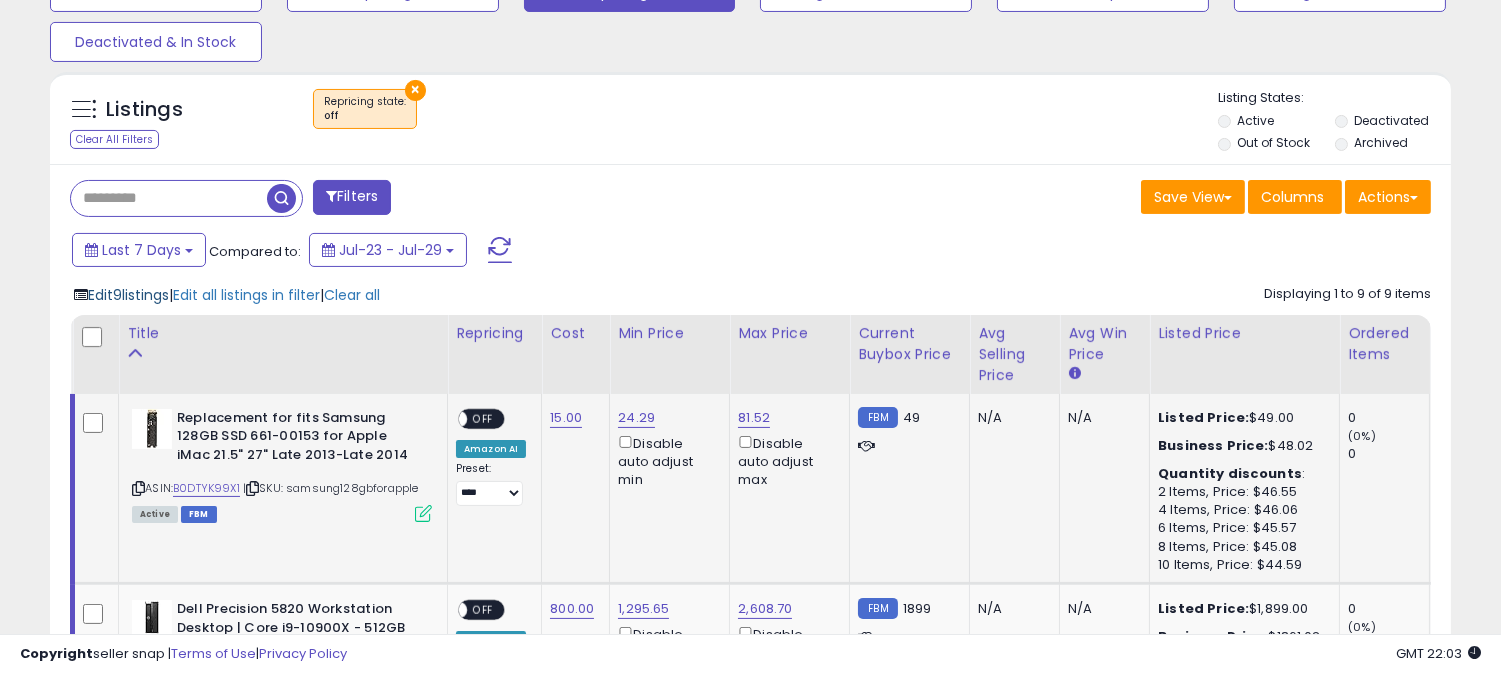 click on "Edit  9  listings" at bounding box center (128, 295) 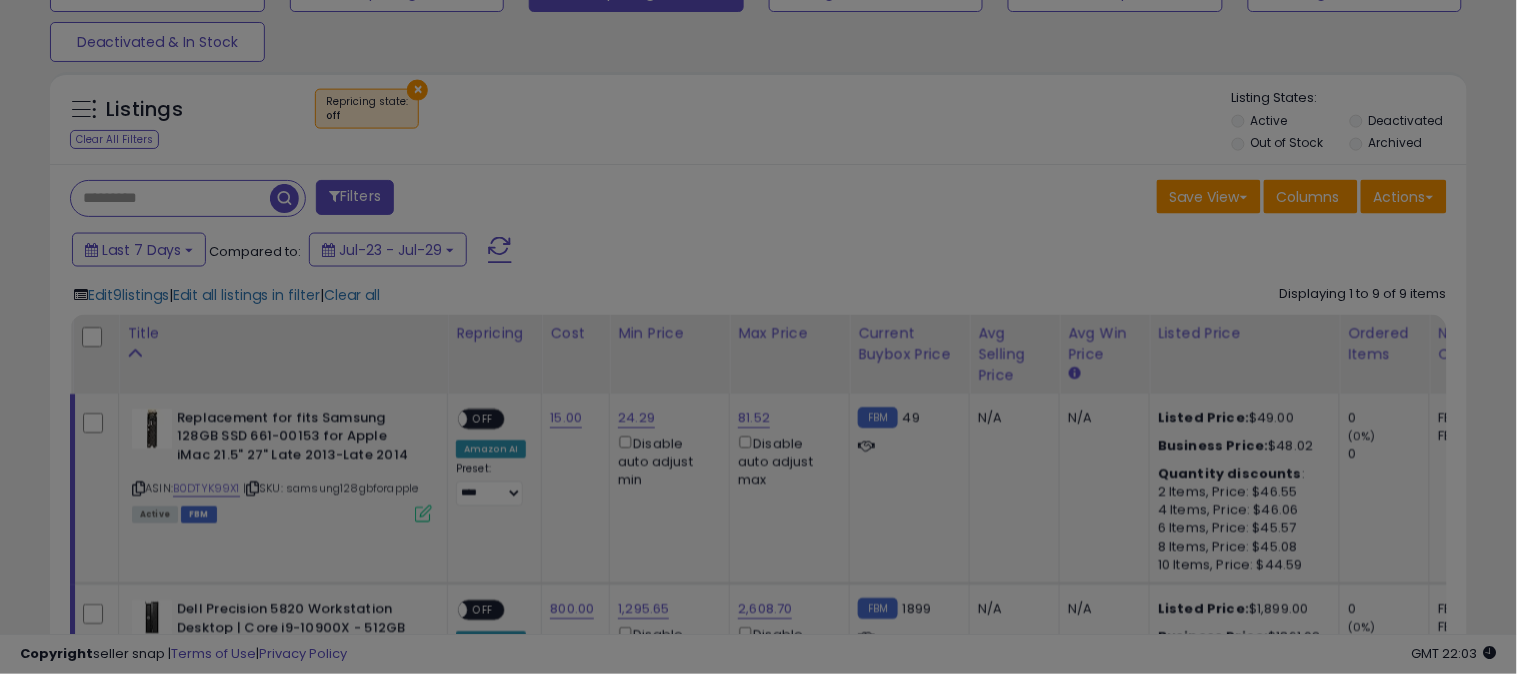 scroll, scrollTop: 999590, scrollLeft: 999178, axis: both 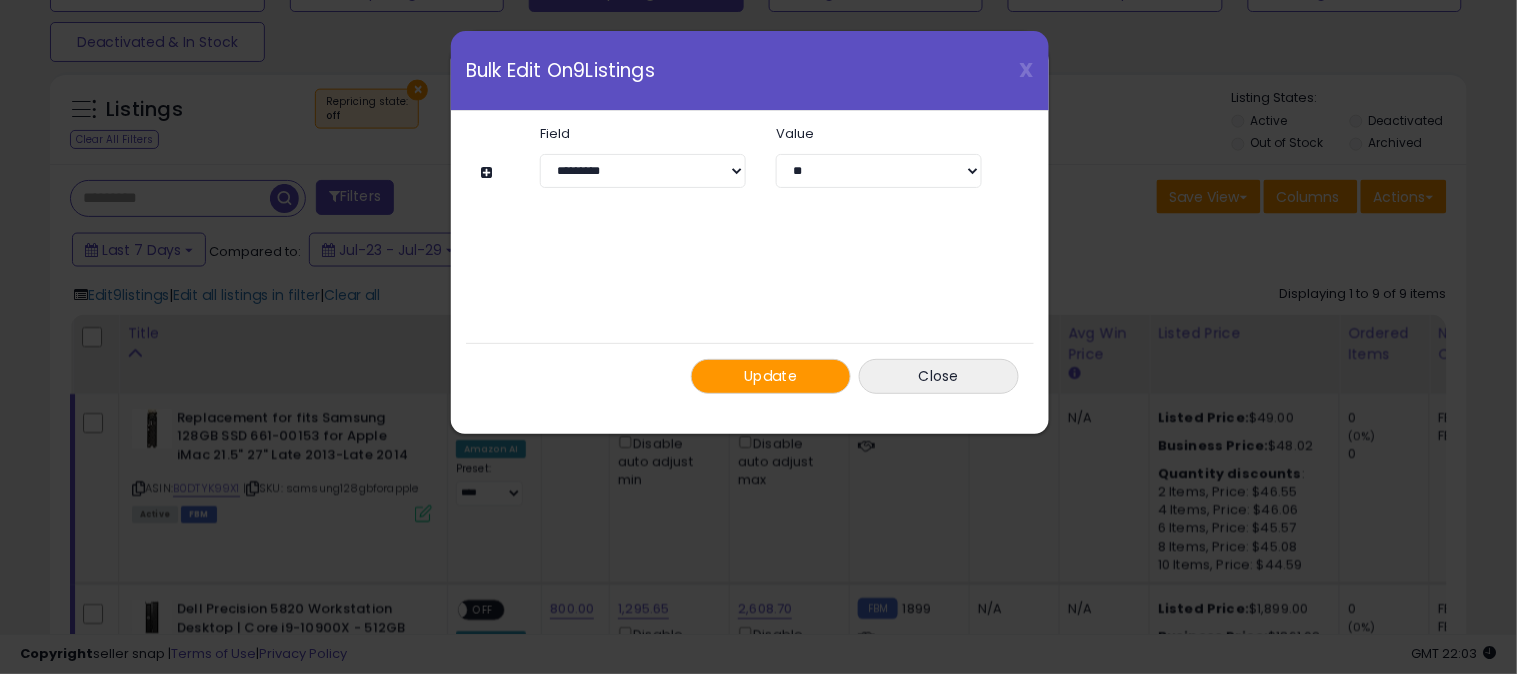 click on "Update" at bounding box center (771, 376) 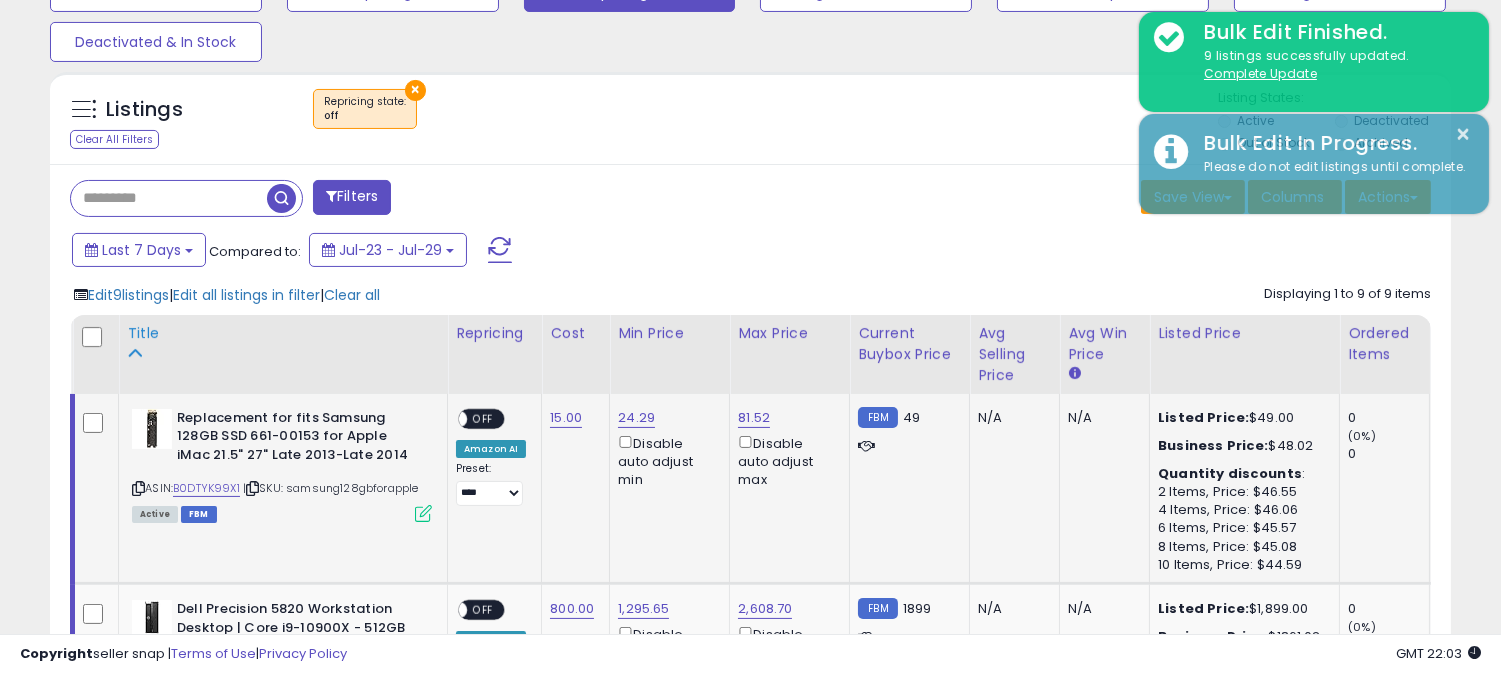 scroll, scrollTop: 410, scrollLeft: 812, axis: both 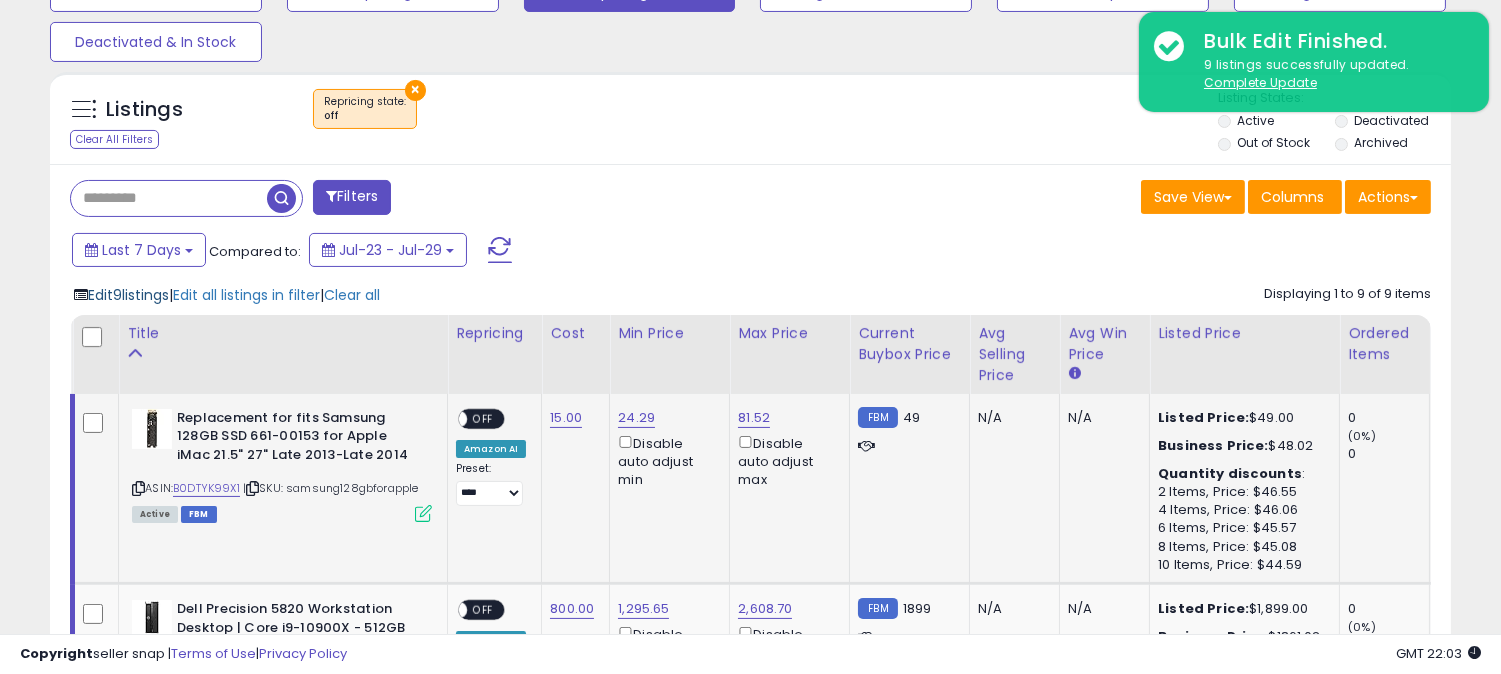 click on "Edit  9  listings" at bounding box center (128, 295) 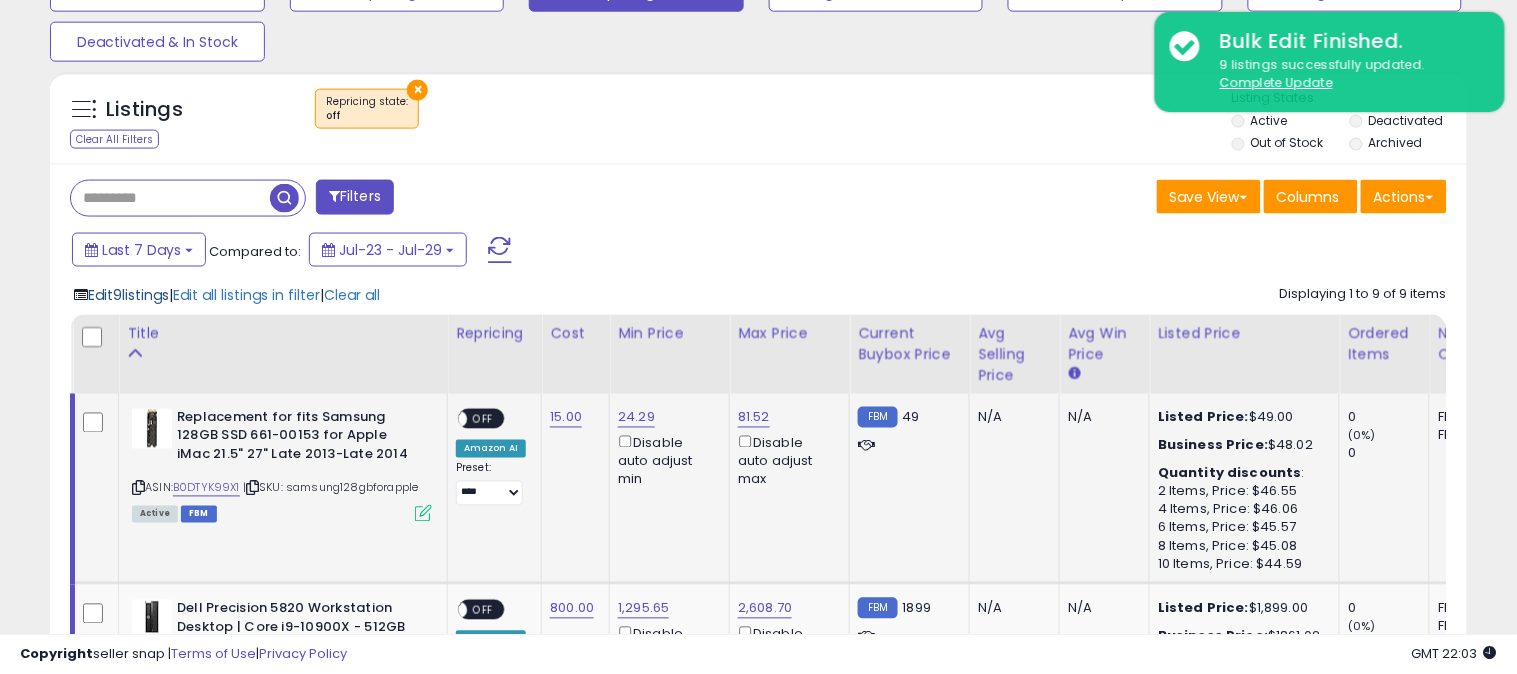scroll, scrollTop: 999590, scrollLeft: 999178, axis: both 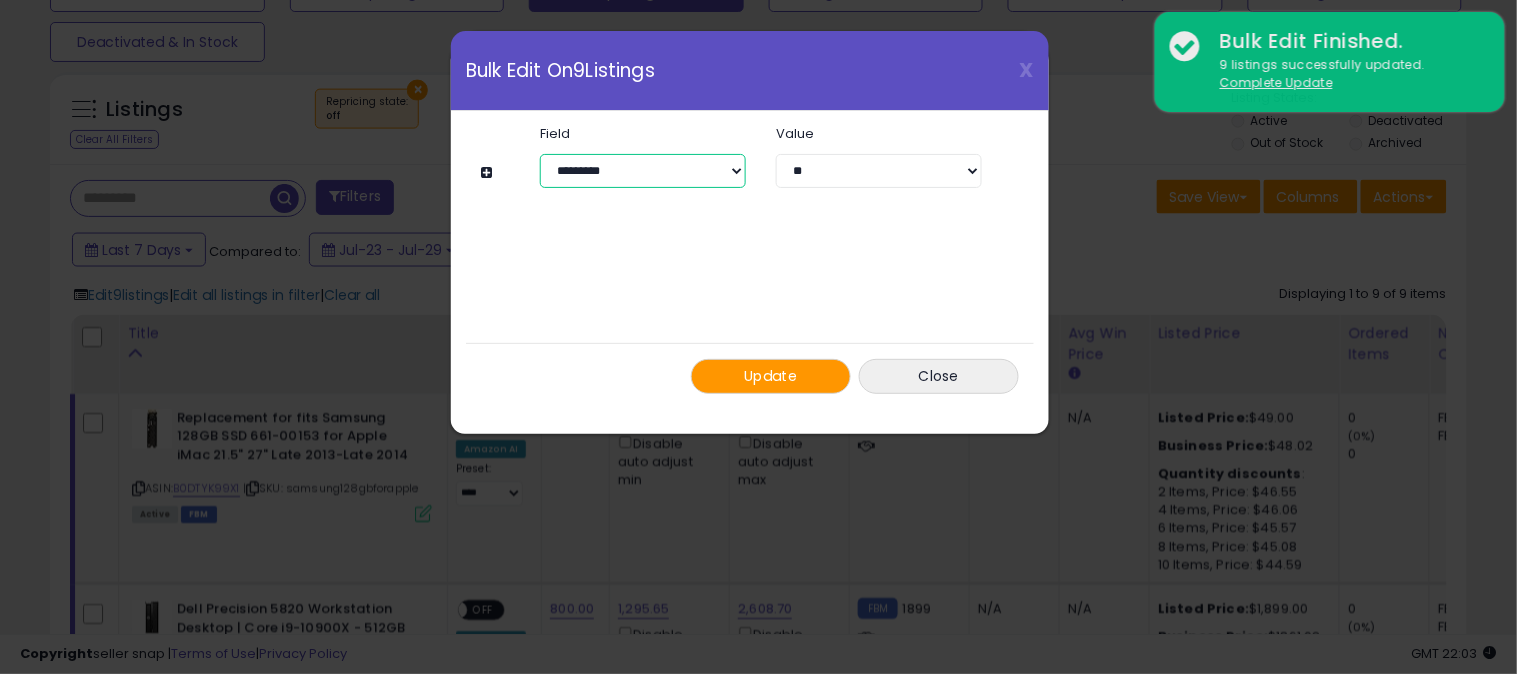 click on "**********" at bounding box center (643, 171) 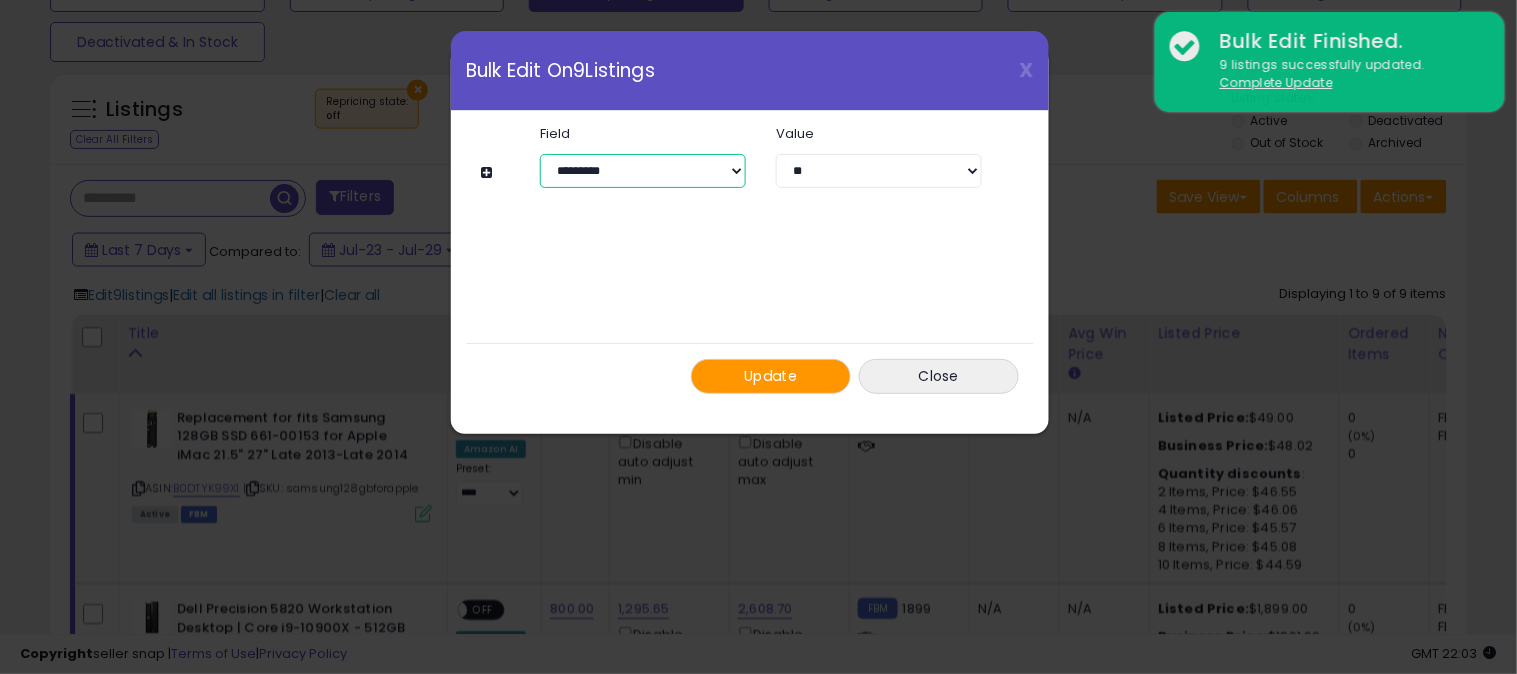 select on "**********" 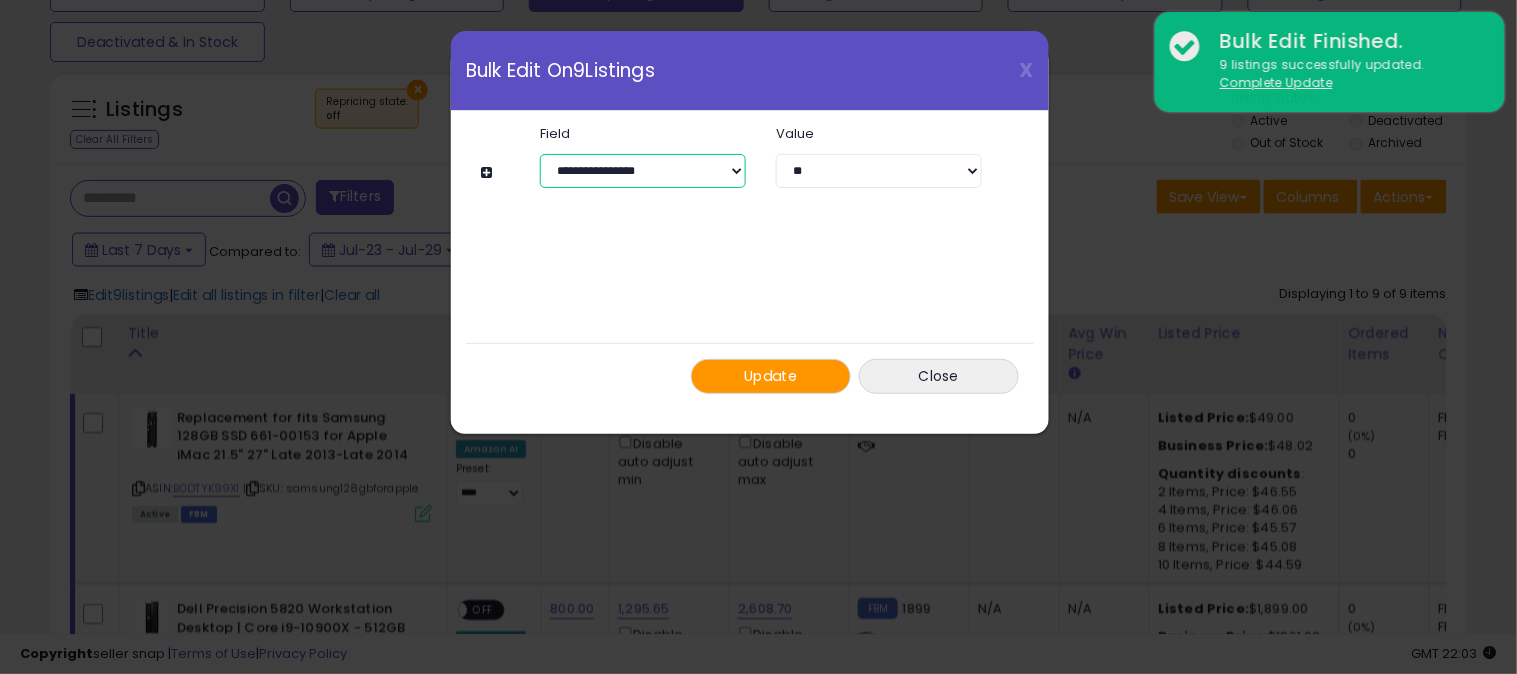 click on "**********" at bounding box center [643, 171] 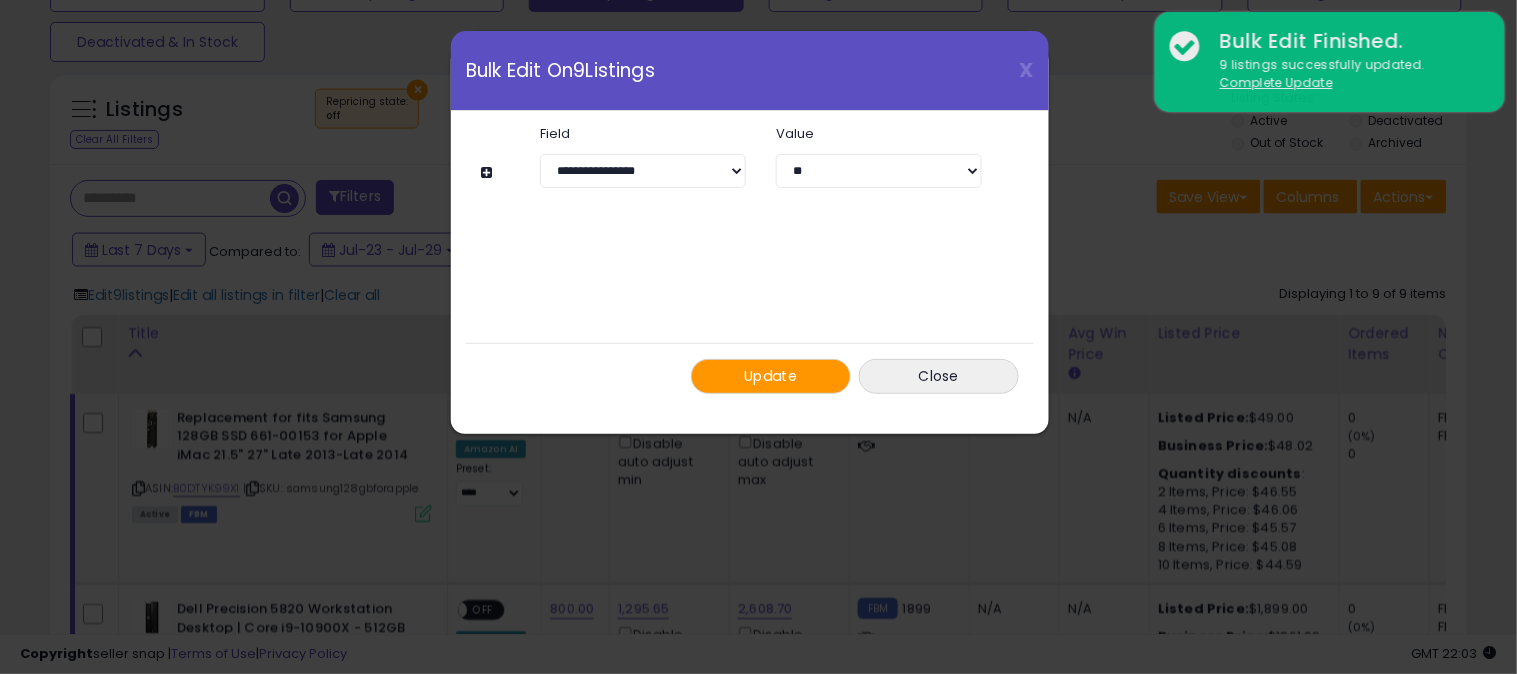 click on "Update" at bounding box center (771, 376) 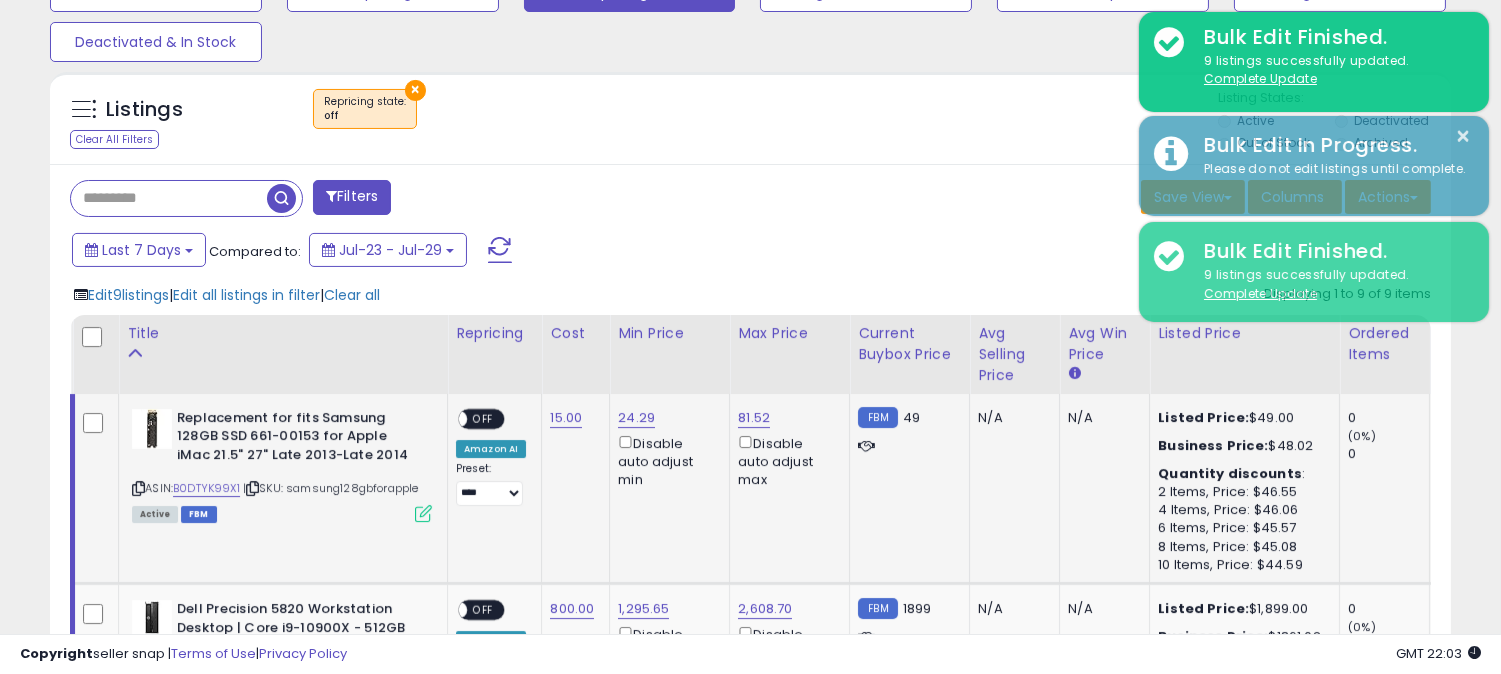 scroll, scrollTop: 410, scrollLeft: 812, axis: both 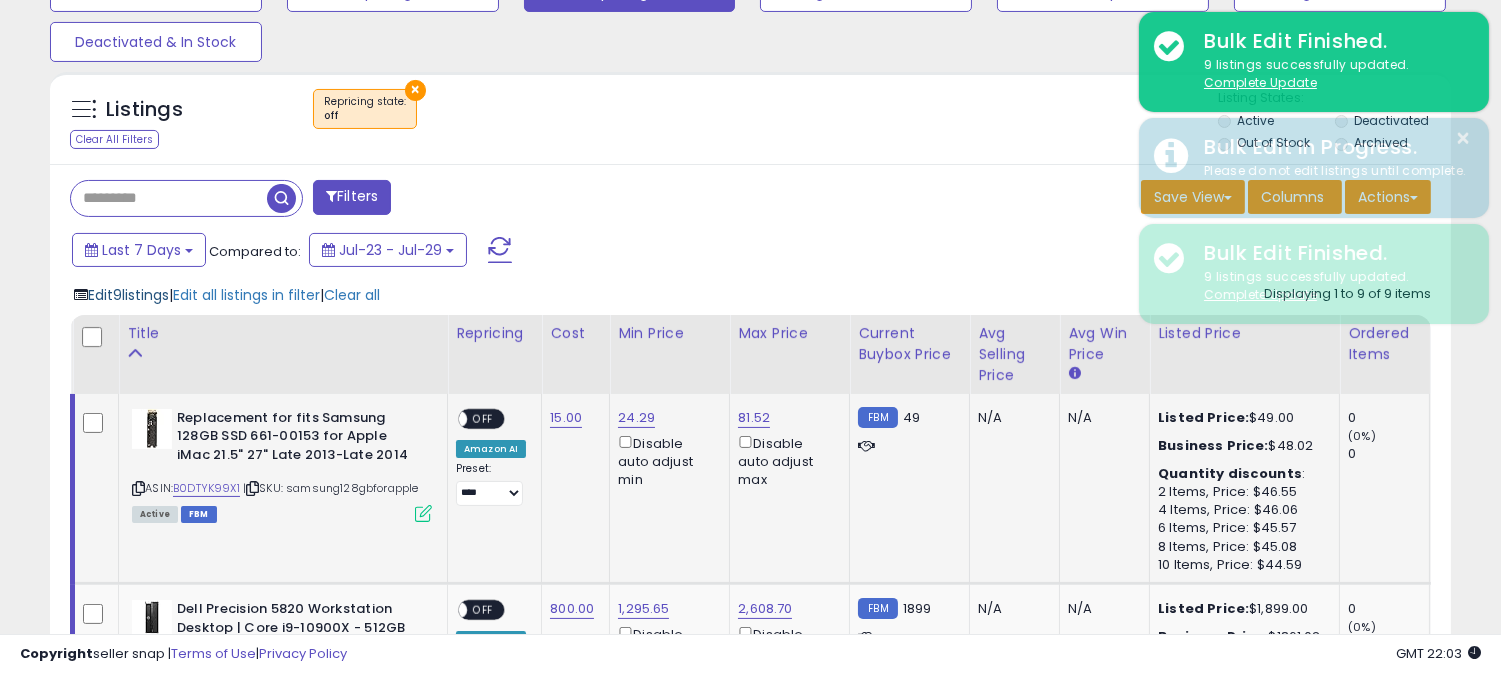 click on "Edit  9  listings" at bounding box center (128, 295) 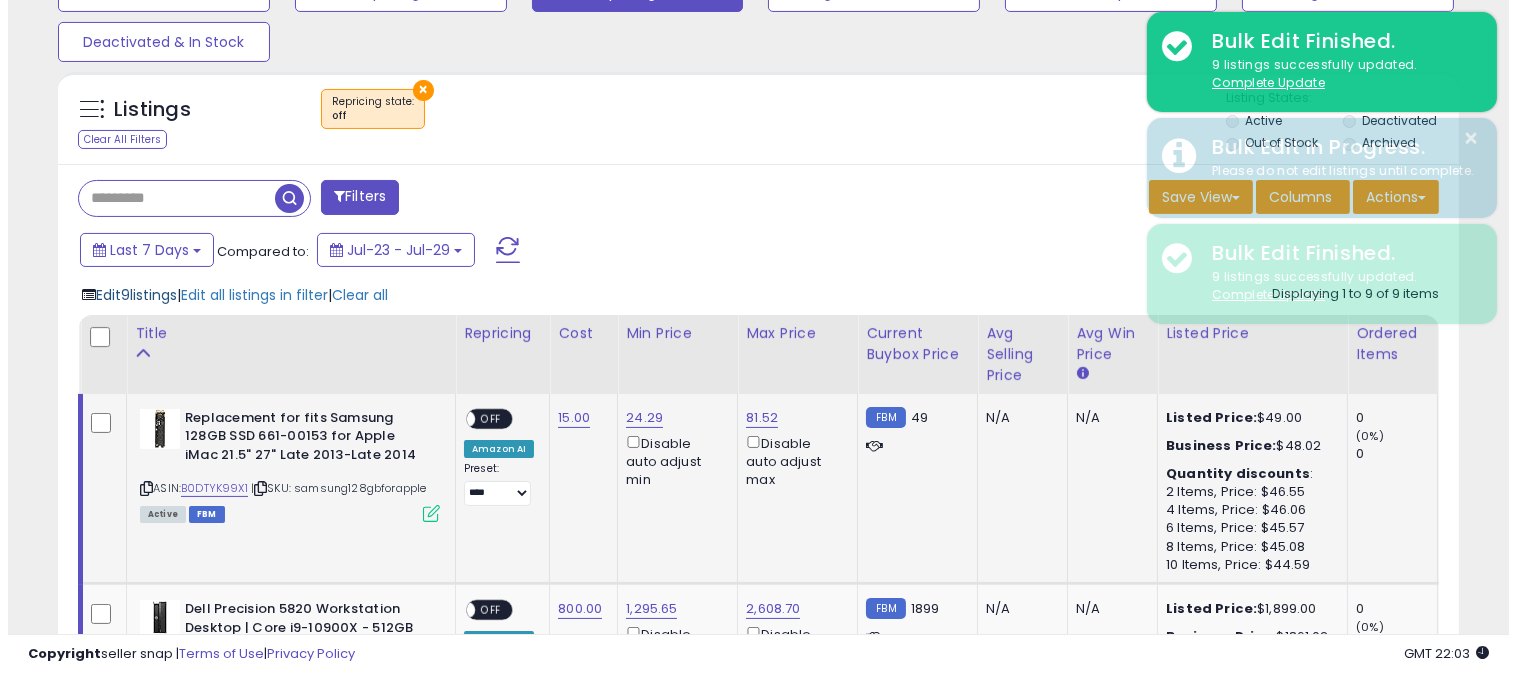 scroll, scrollTop: 999590, scrollLeft: 999178, axis: both 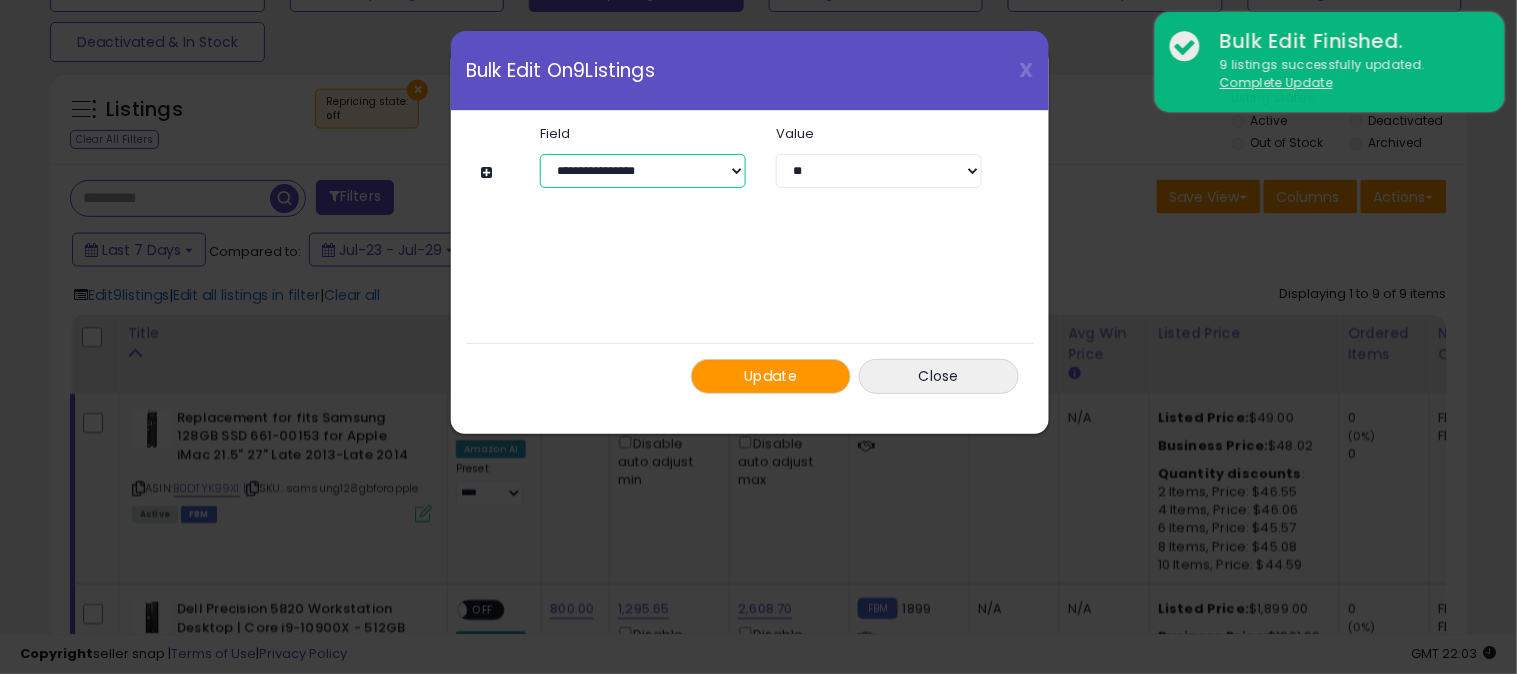 click on "**********" at bounding box center [643, 171] 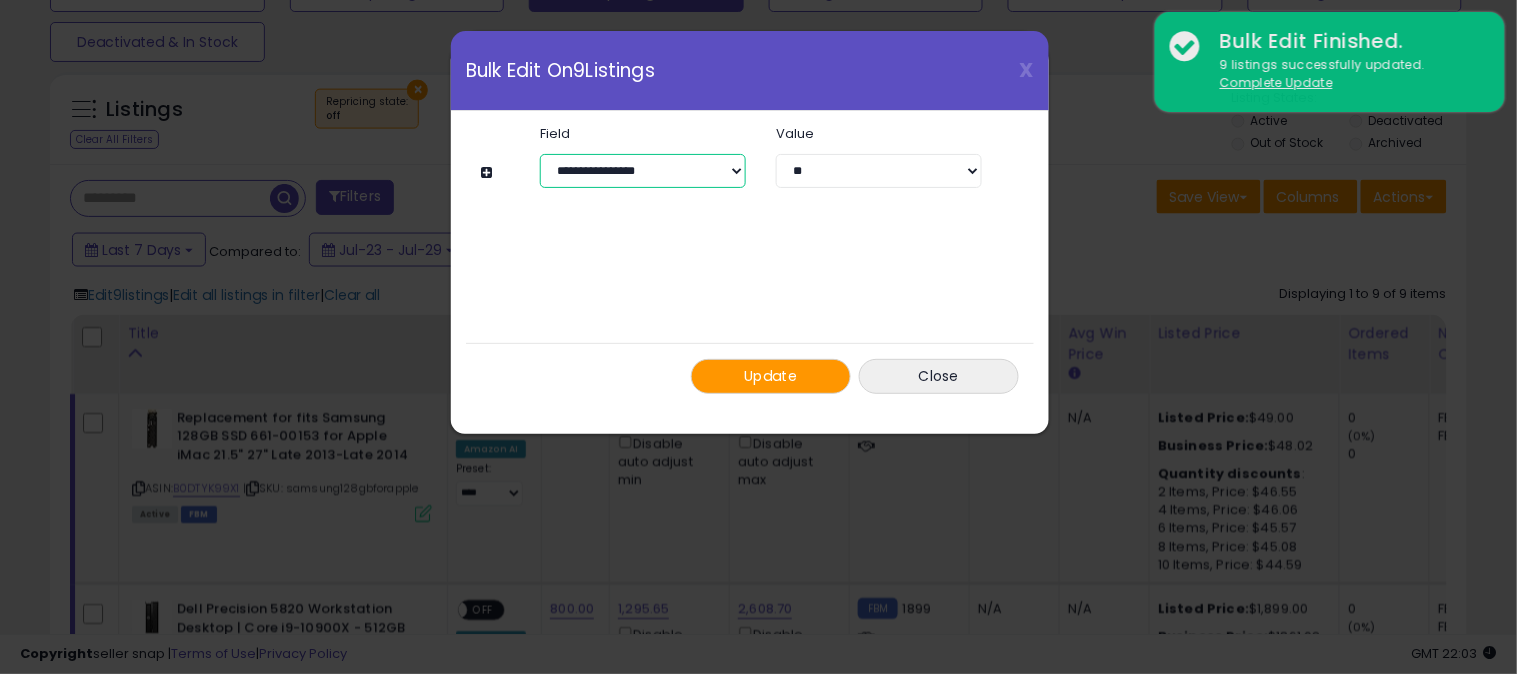 select on "**********" 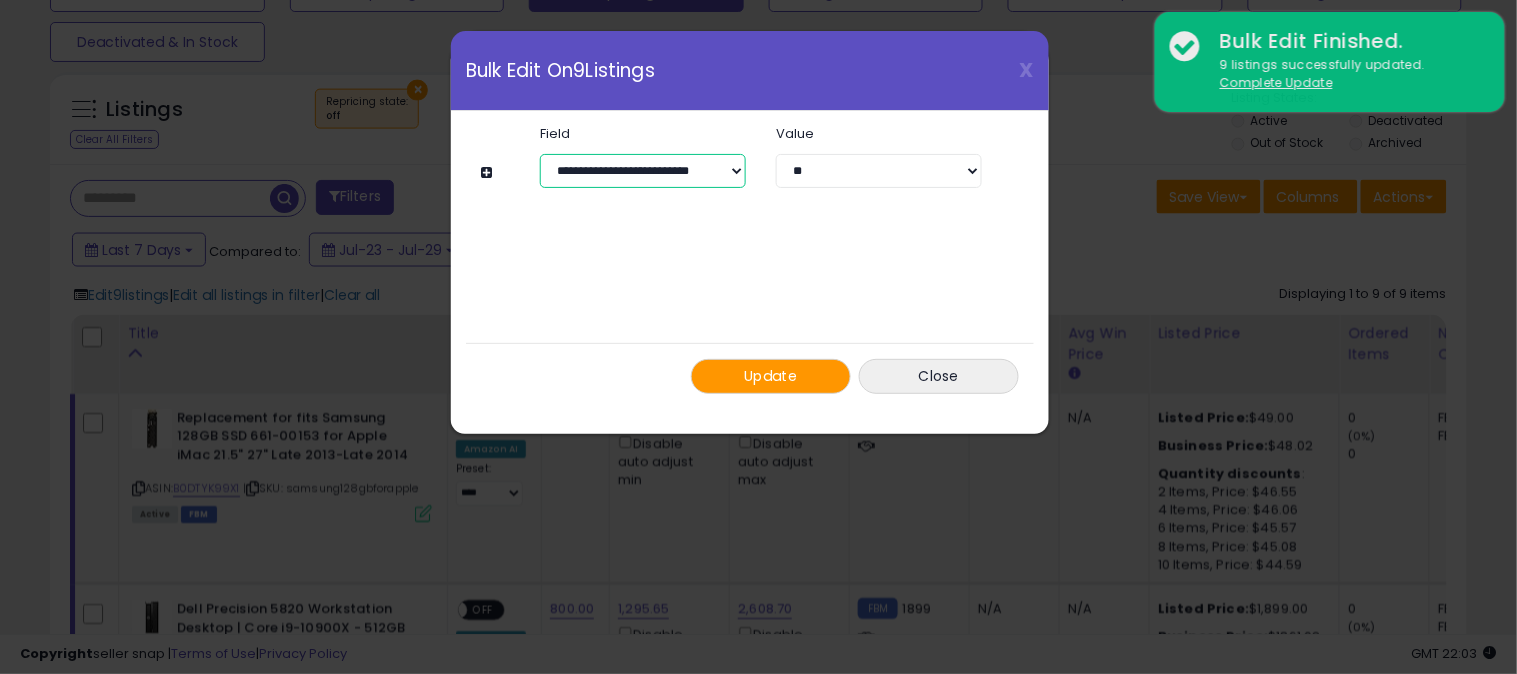click on "**********" at bounding box center (643, 171) 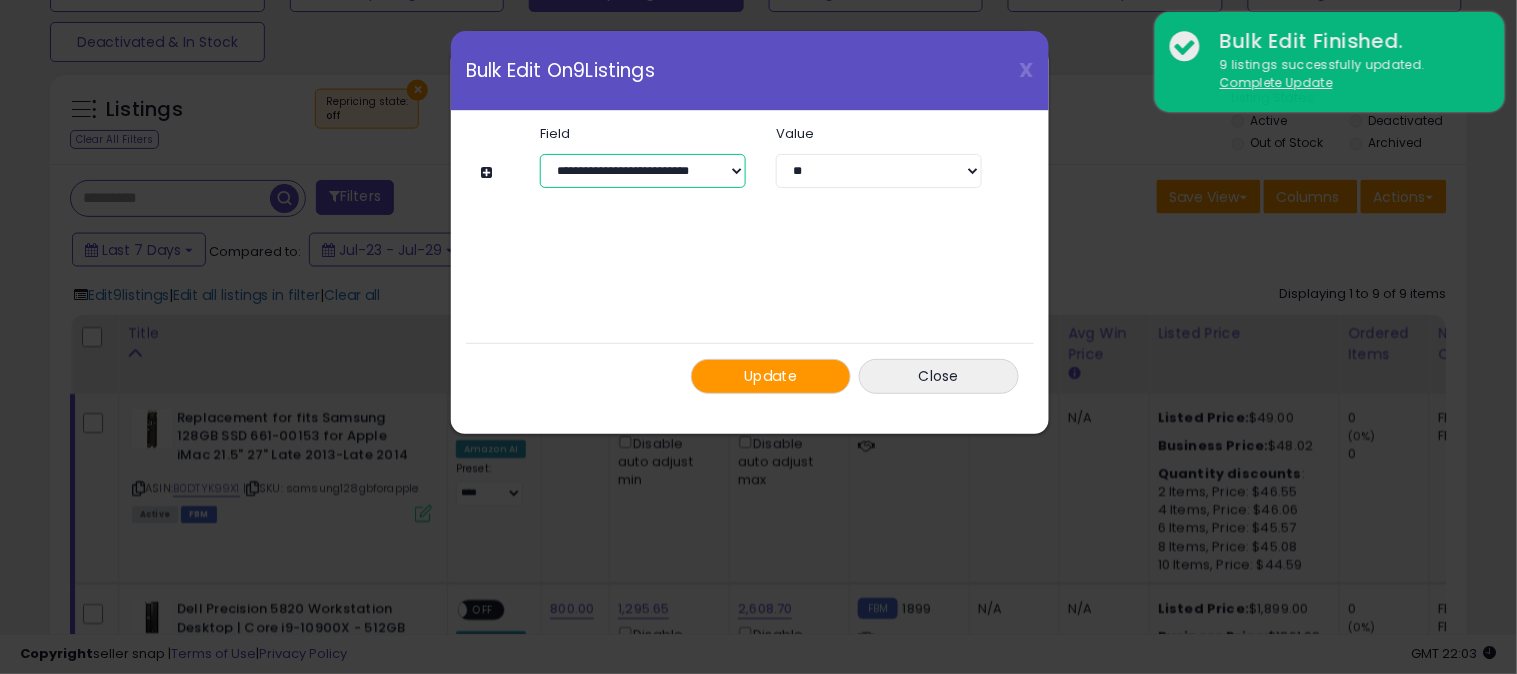 select on "***" 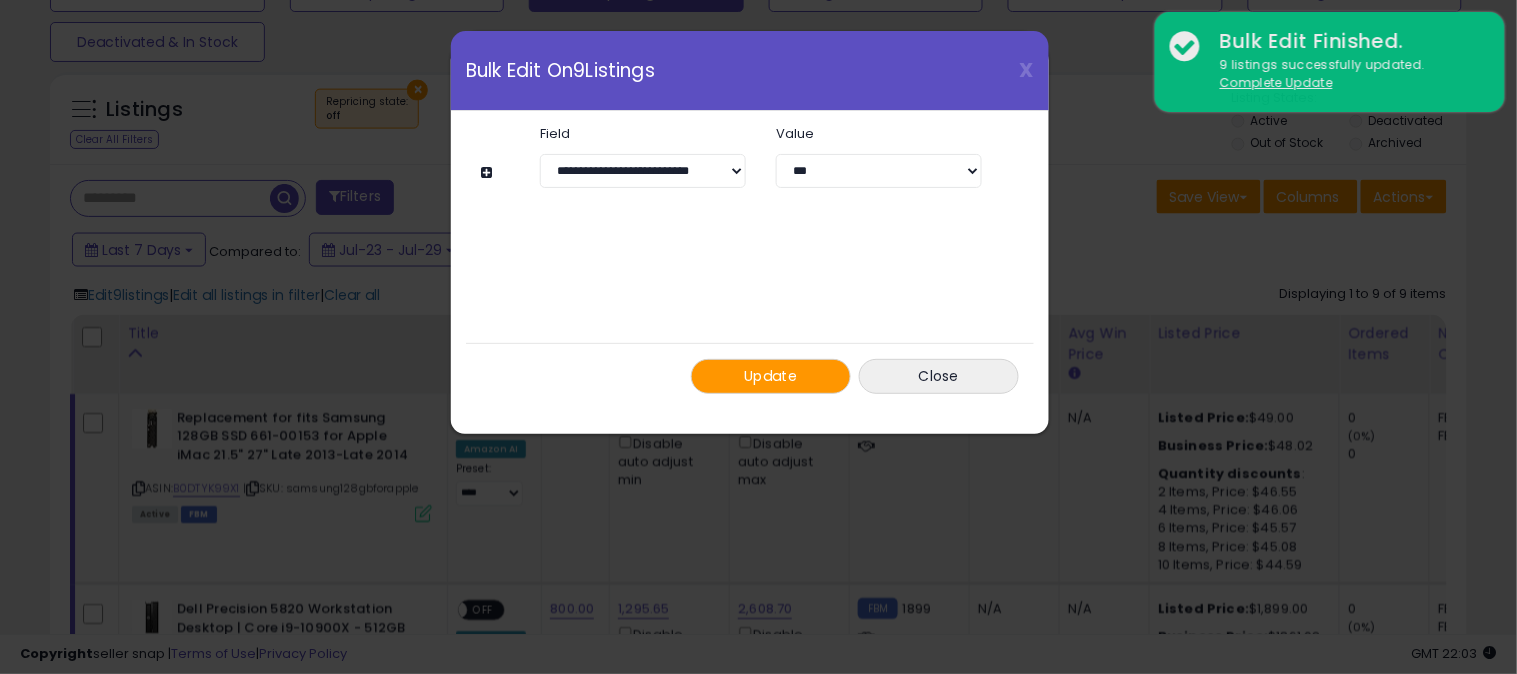 click on "Update" at bounding box center [771, 376] 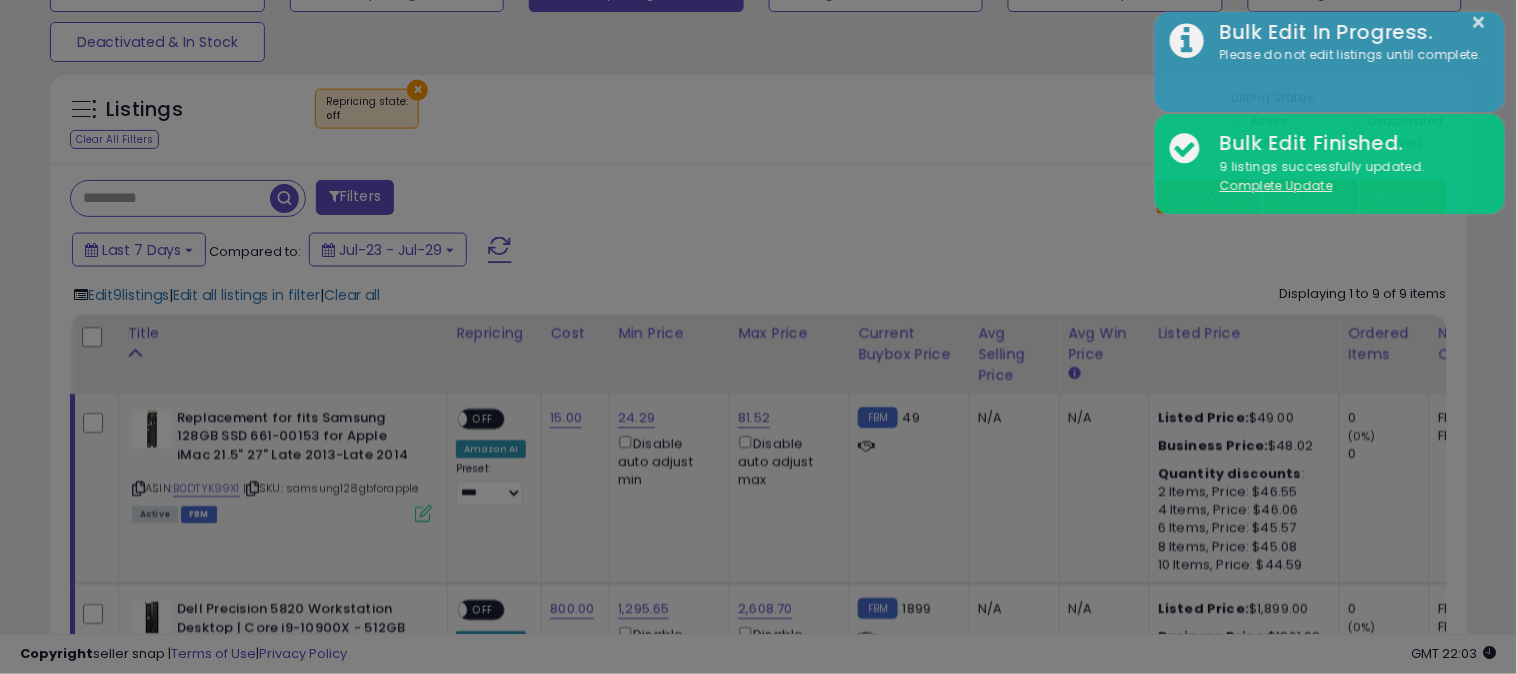 select on "**********" 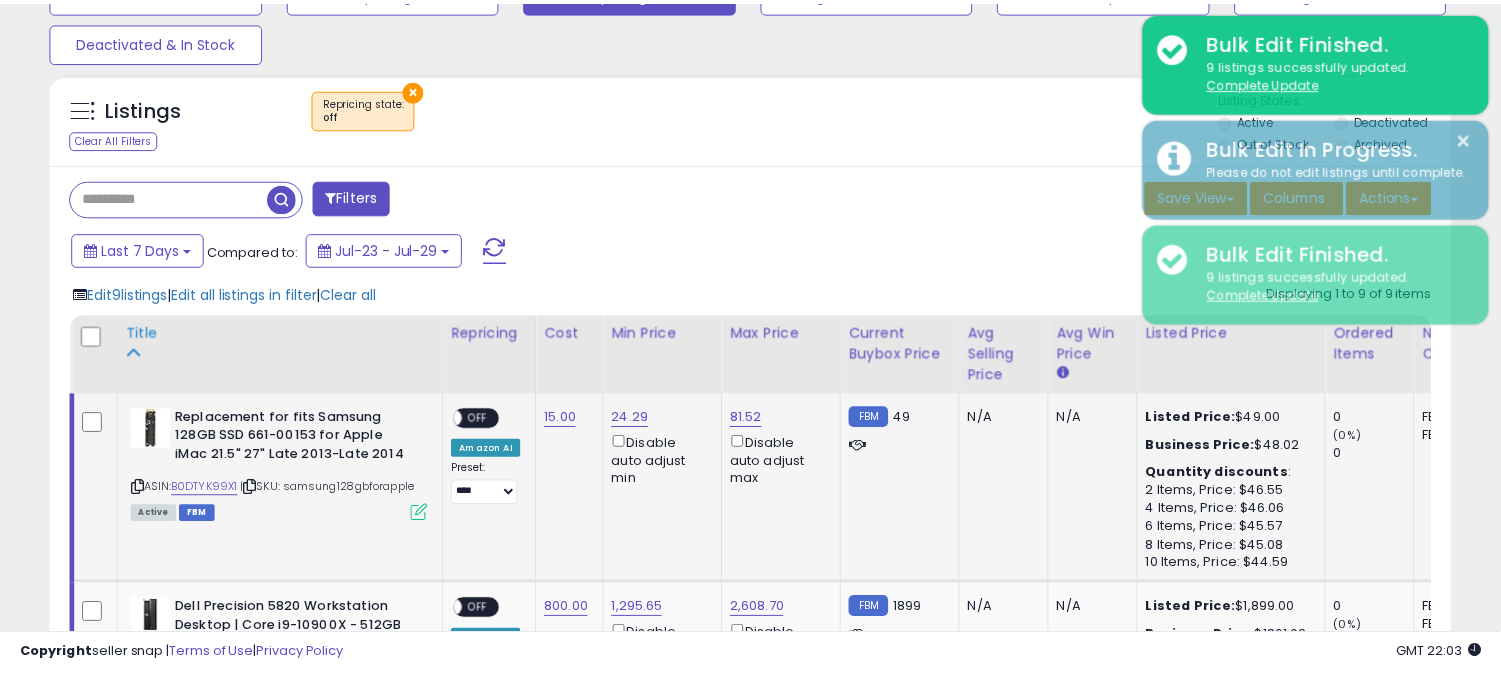 scroll, scrollTop: 410, scrollLeft: 812, axis: both 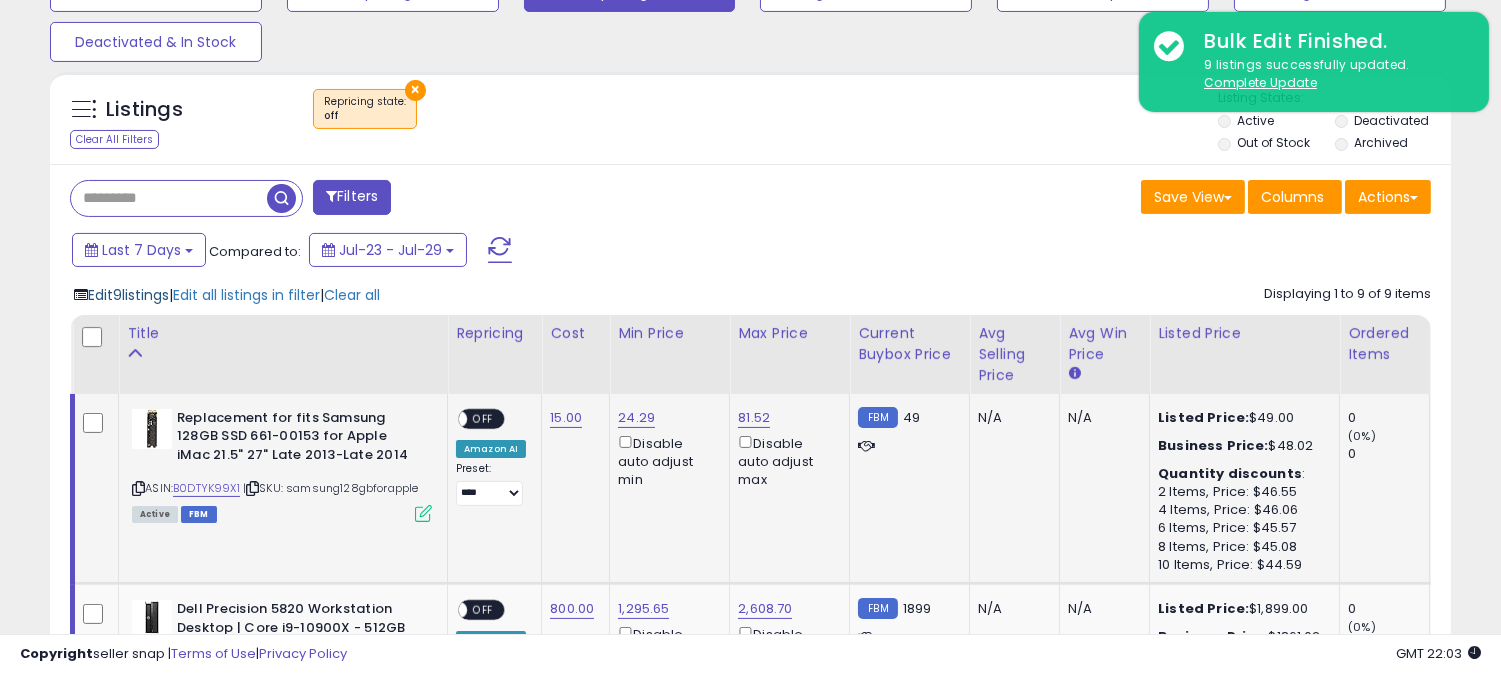 click on "Edit  9  listings" at bounding box center [128, 295] 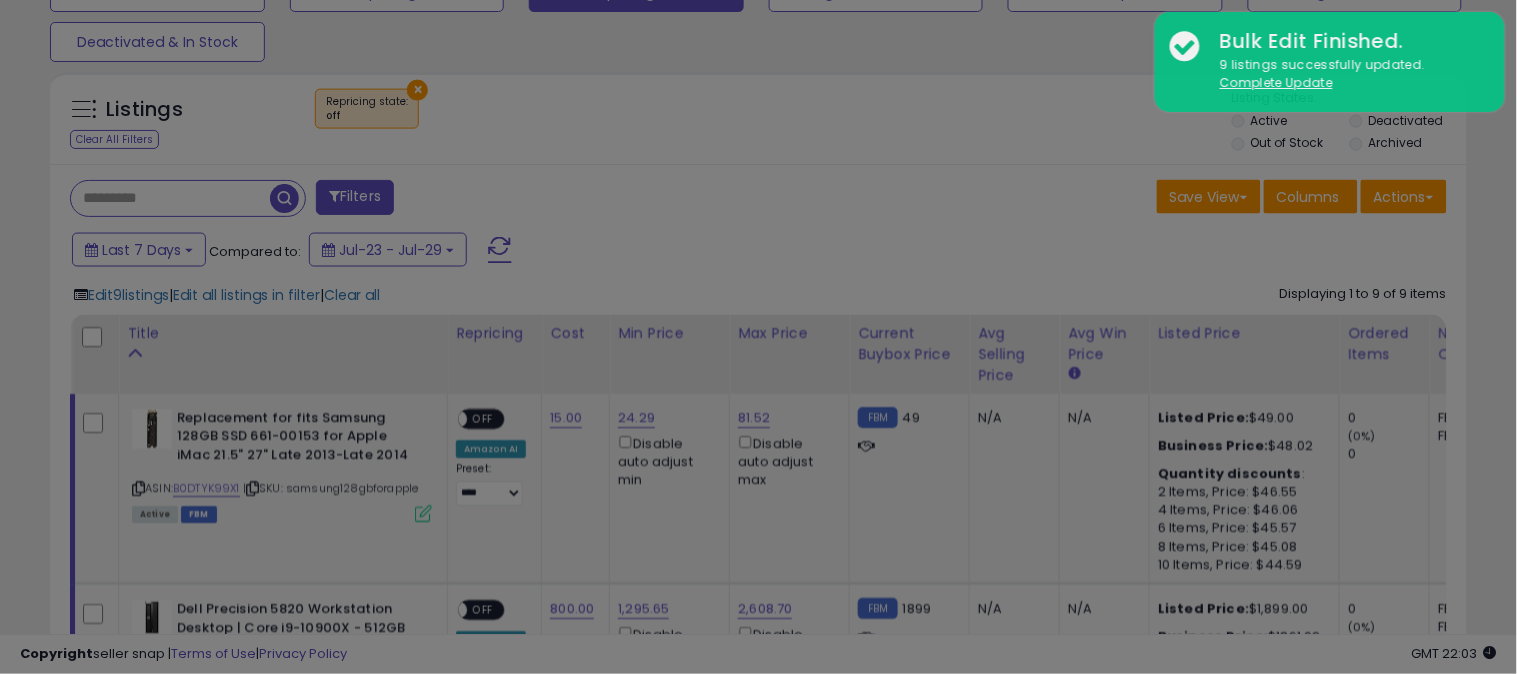 scroll, scrollTop: 999590, scrollLeft: 999178, axis: both 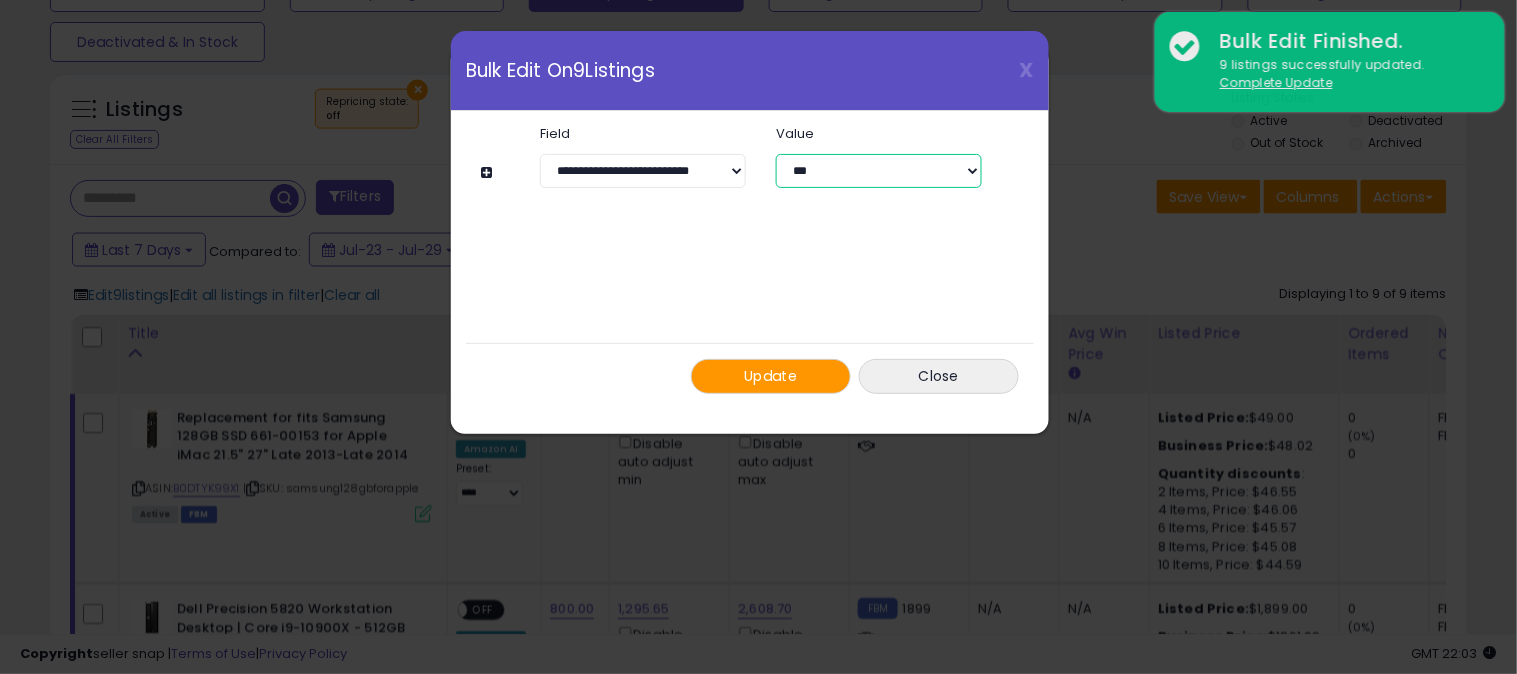 click on "**********" at bounding box center [879, 171] 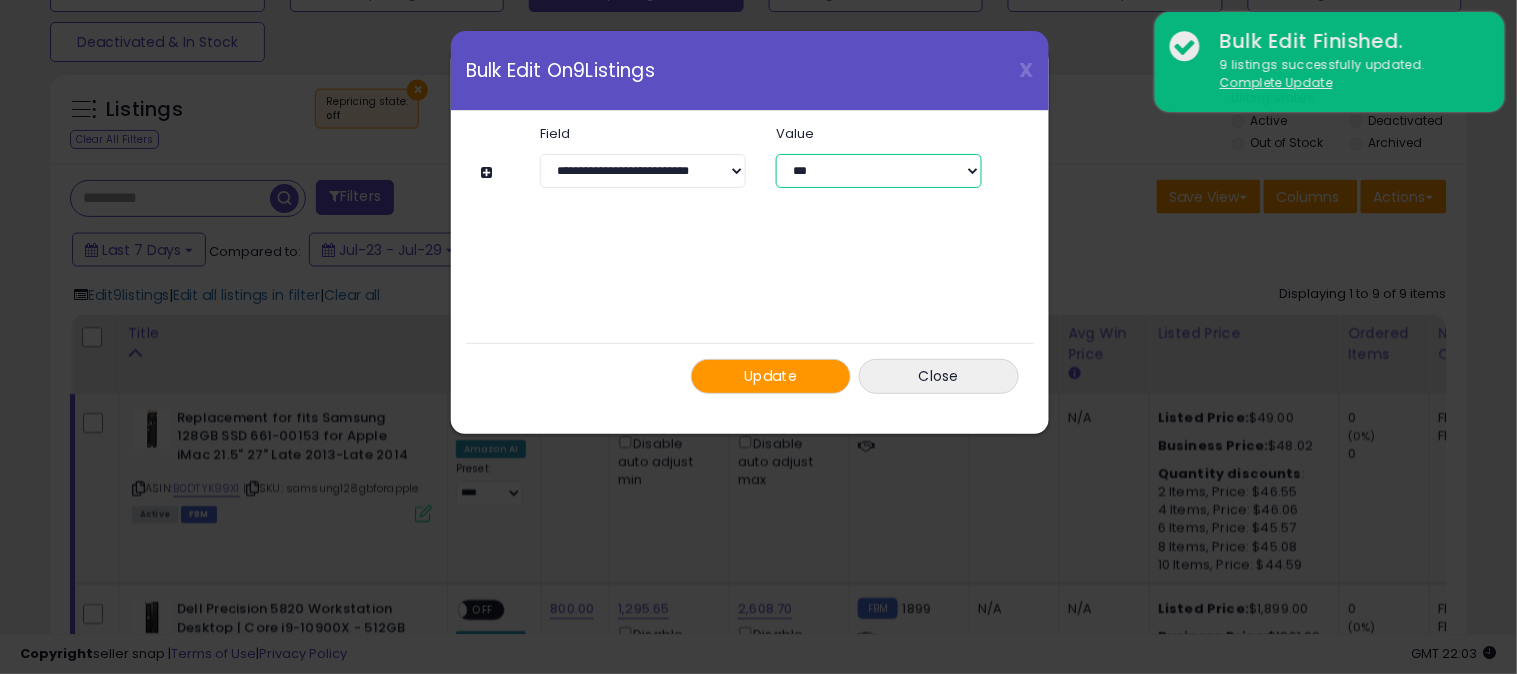 select on "*******" 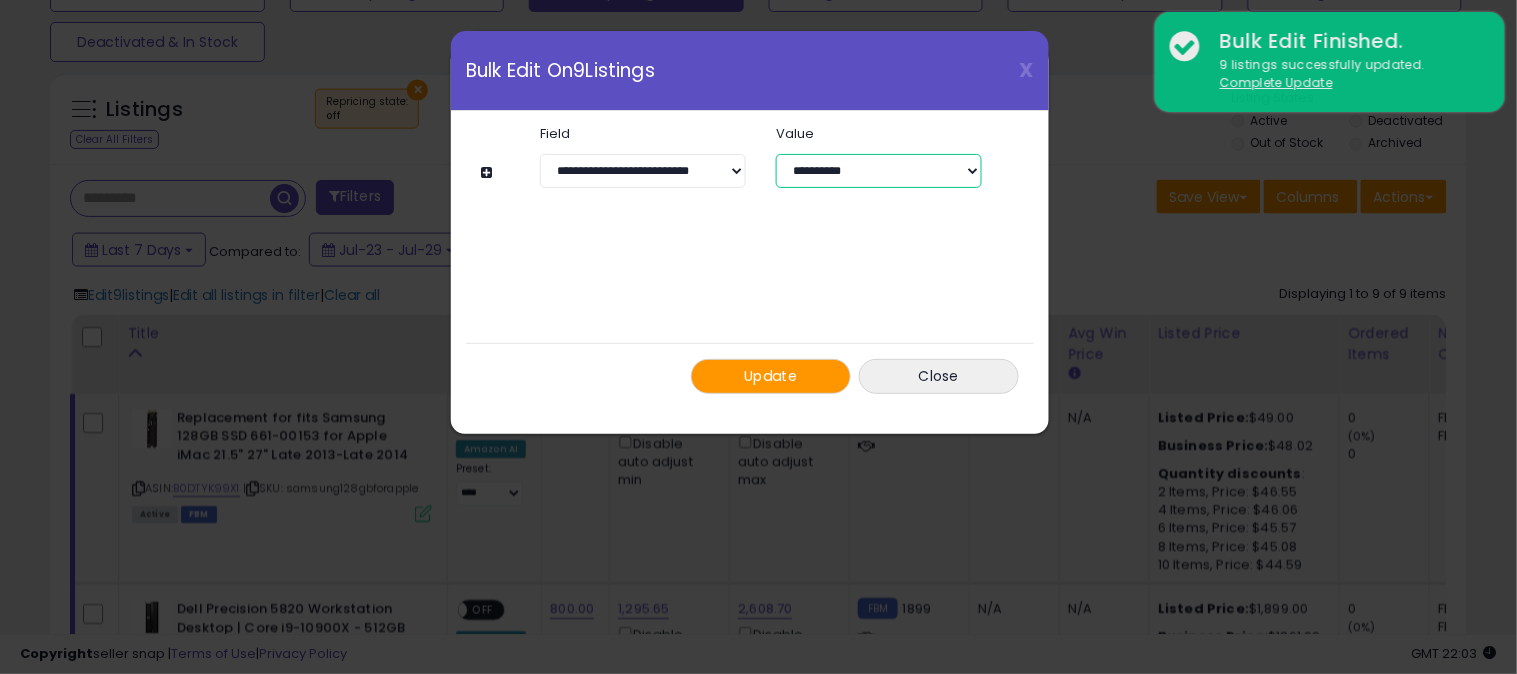 click on "**********" at bounding box center (879, 171) 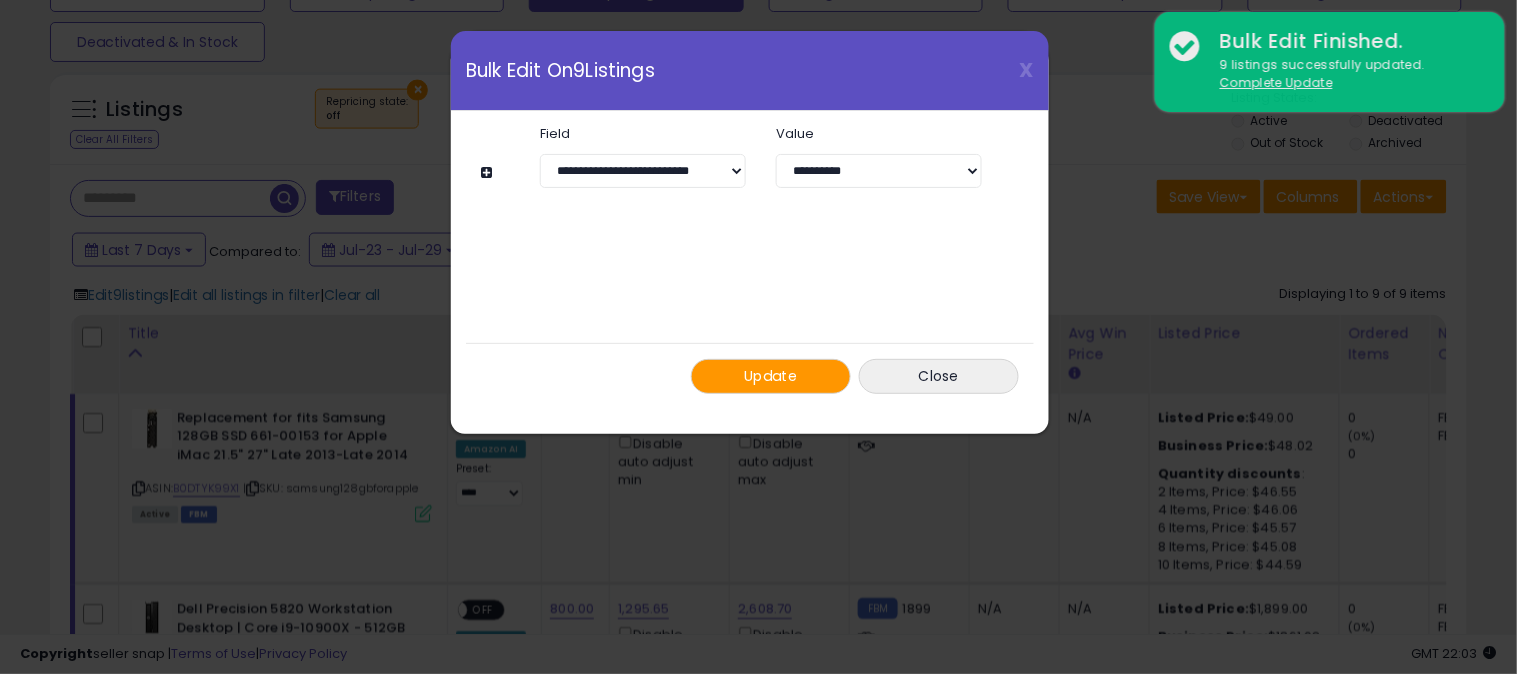 click on "Update" at bounding box center [771, 376] 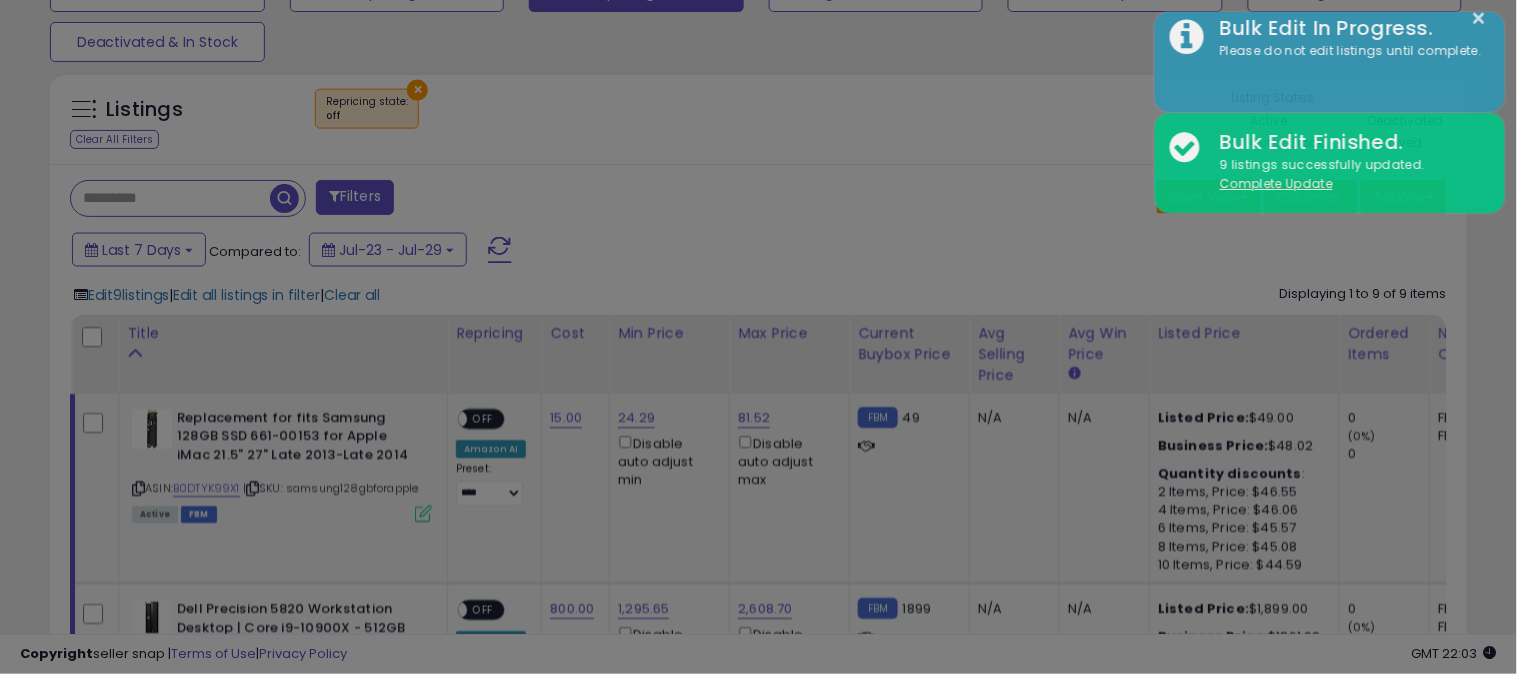 select on "**********" 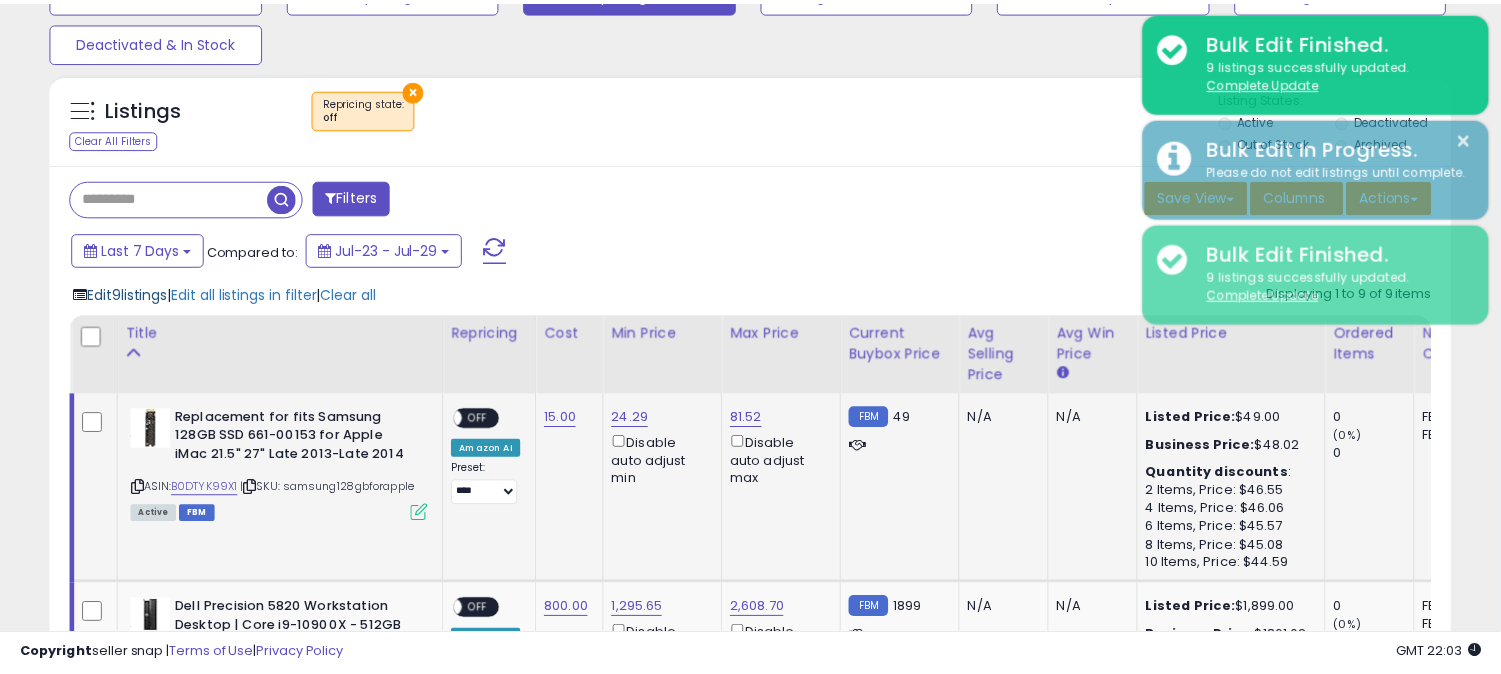 scroll, scrollTop: 410, scrollLeft: 812, axis: both 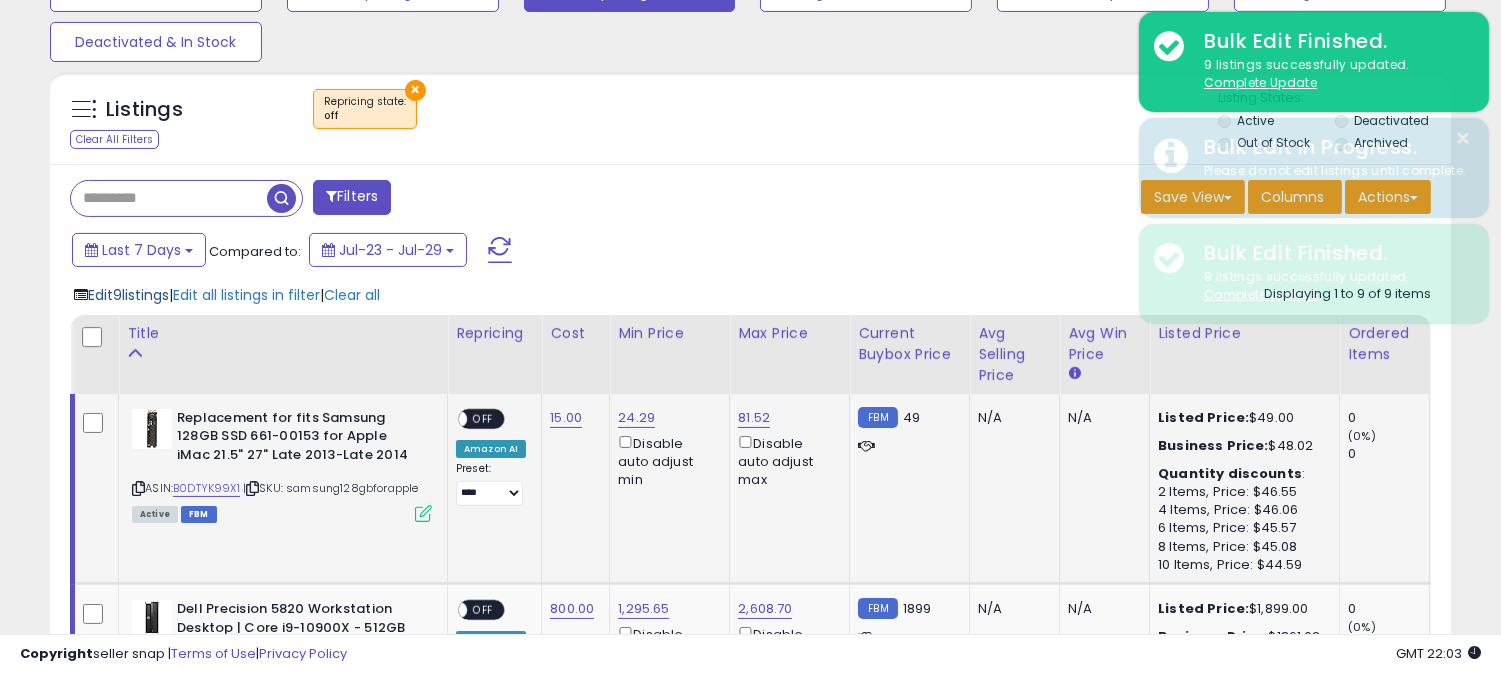 click on "Edit  9  listings" at bounding box center [128, 295] 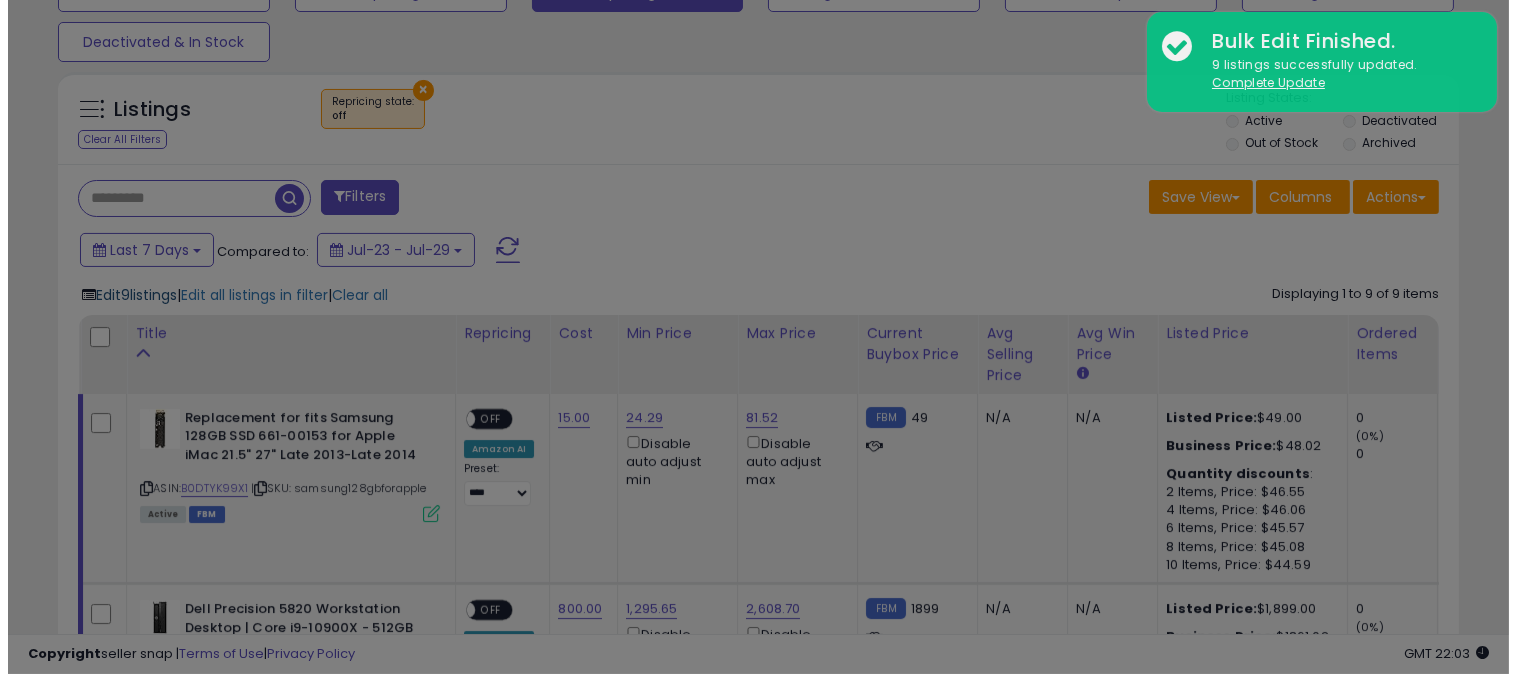 scroll, scrollTop: 999590, scrollLeft: 999178, axis: both 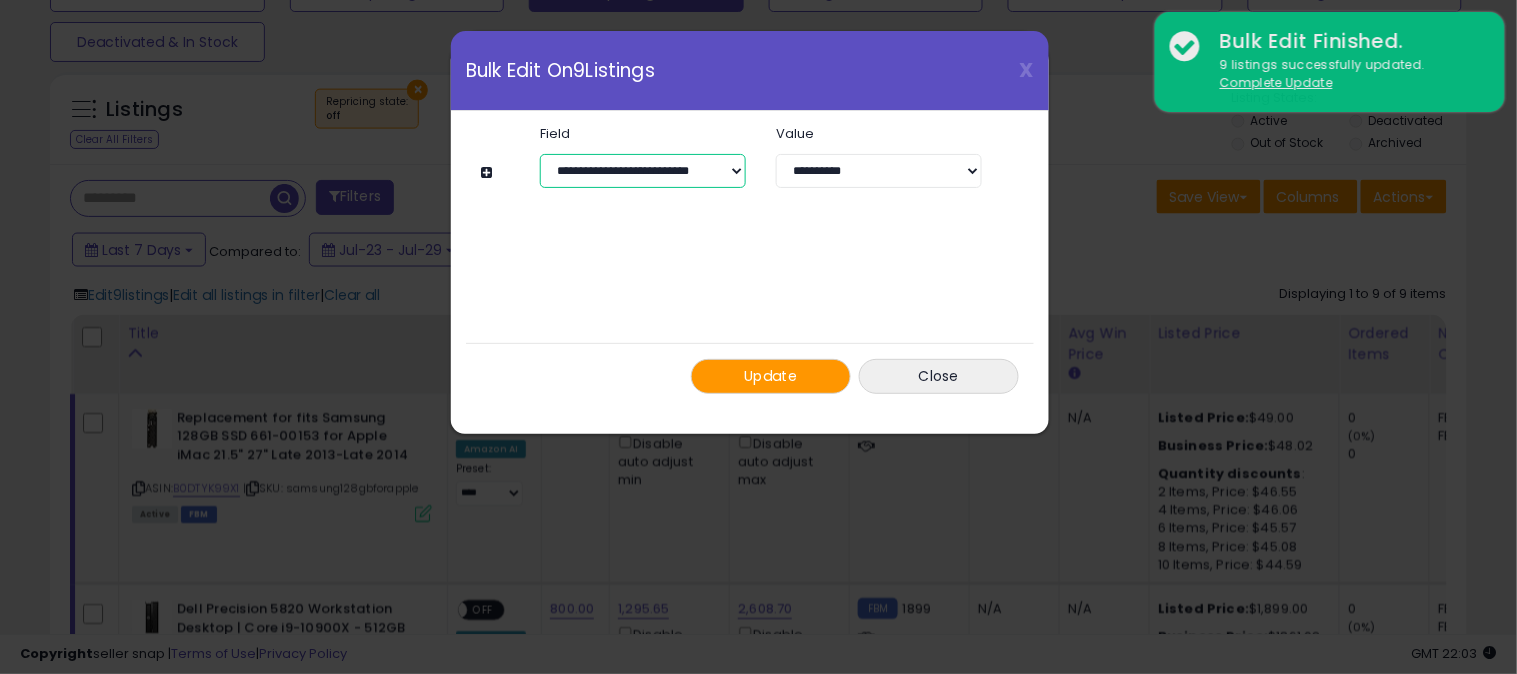 click on "**********" at bounding box center (643, 171) 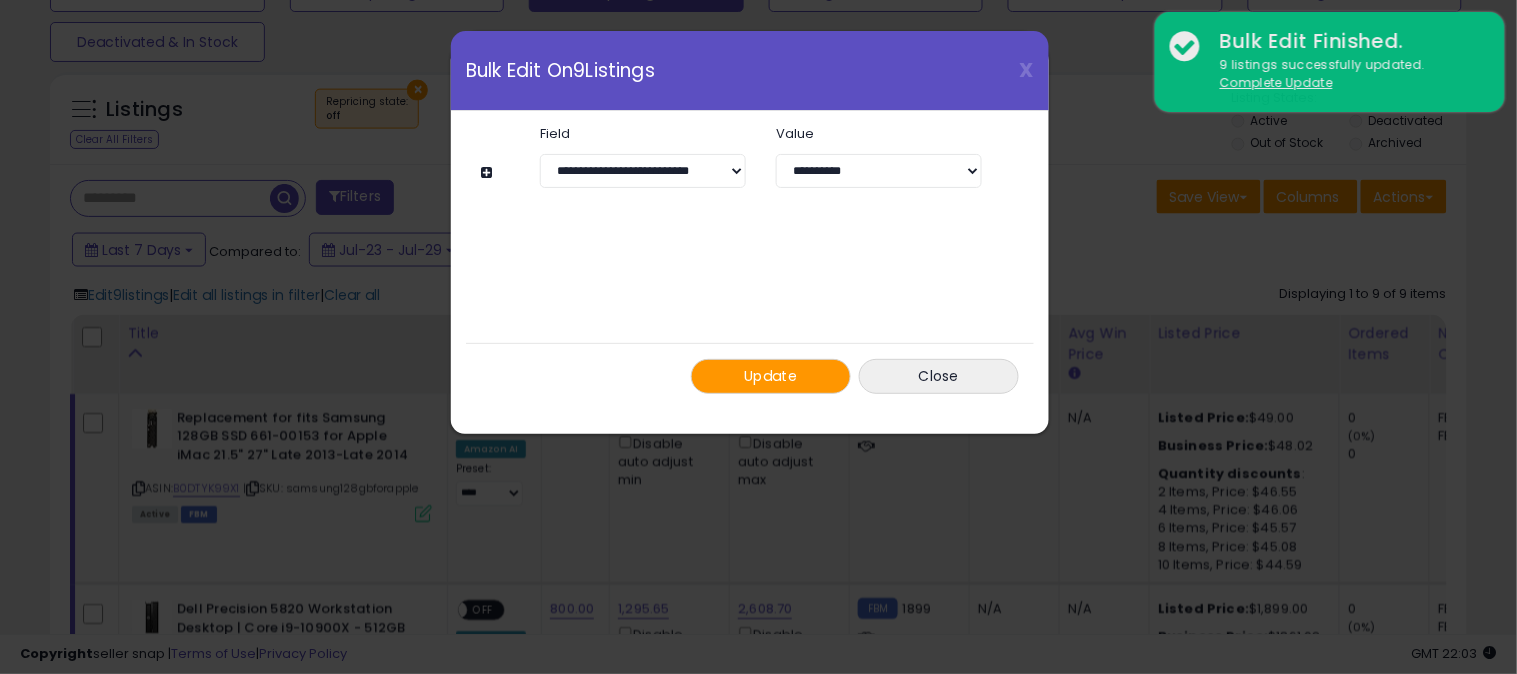 click on "**********" at bounding box center (750, 260) 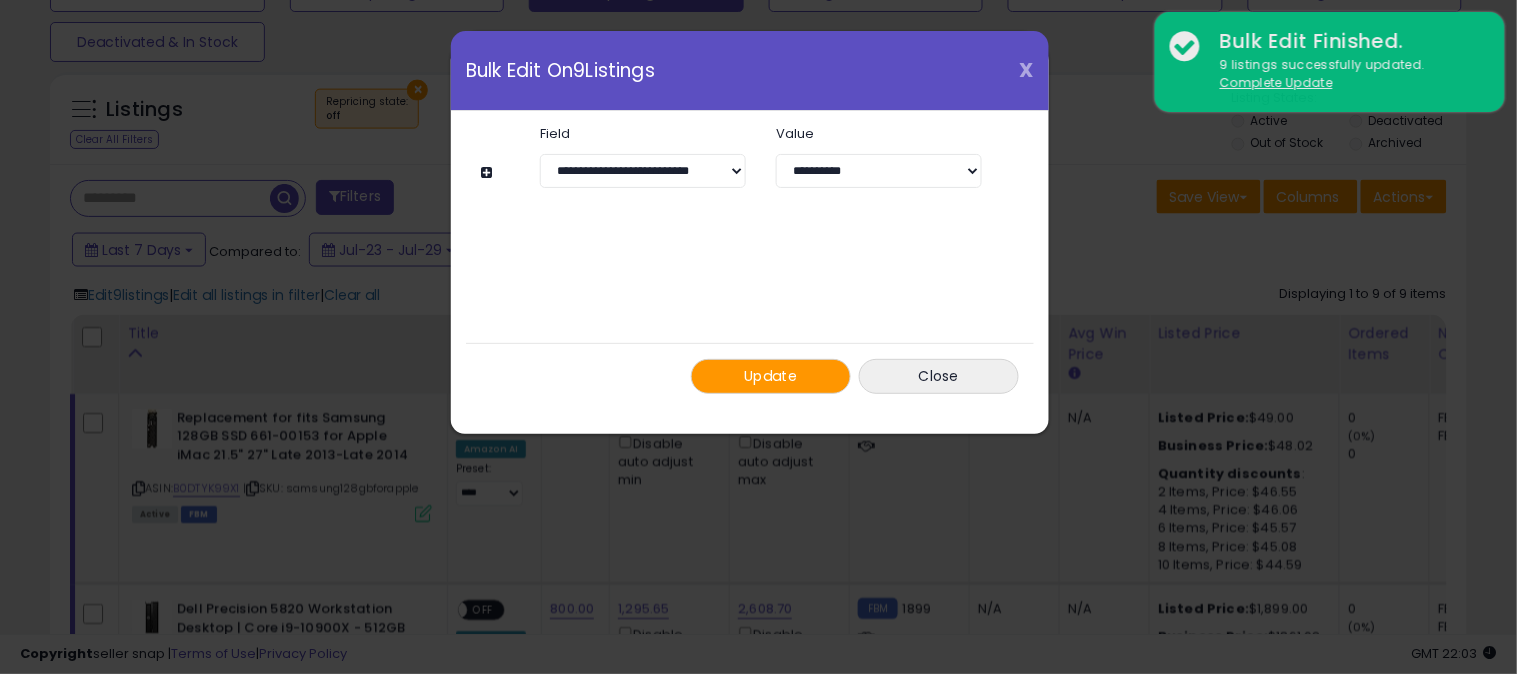 click on "X" at bounding box center [1027, 70] 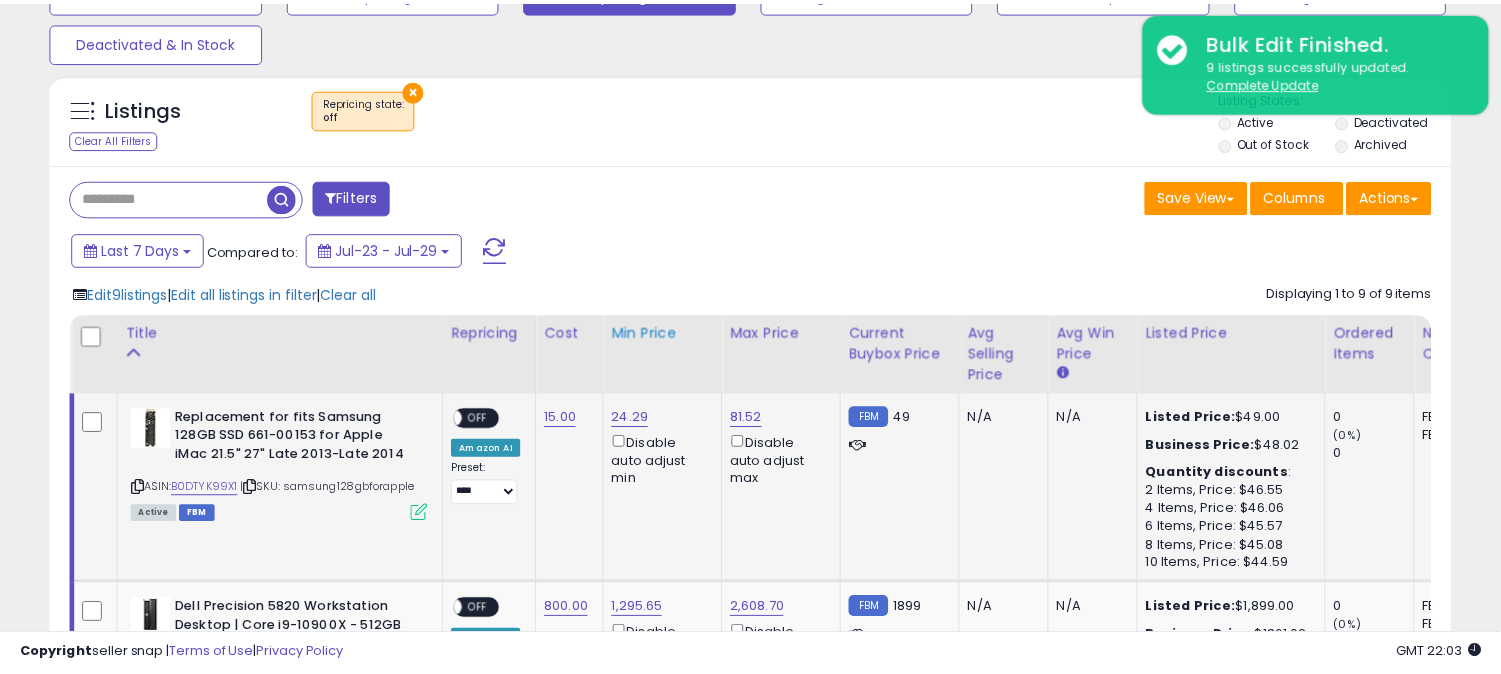 scroll, scrollTop: 410, scrollLeft: 812, axis: both 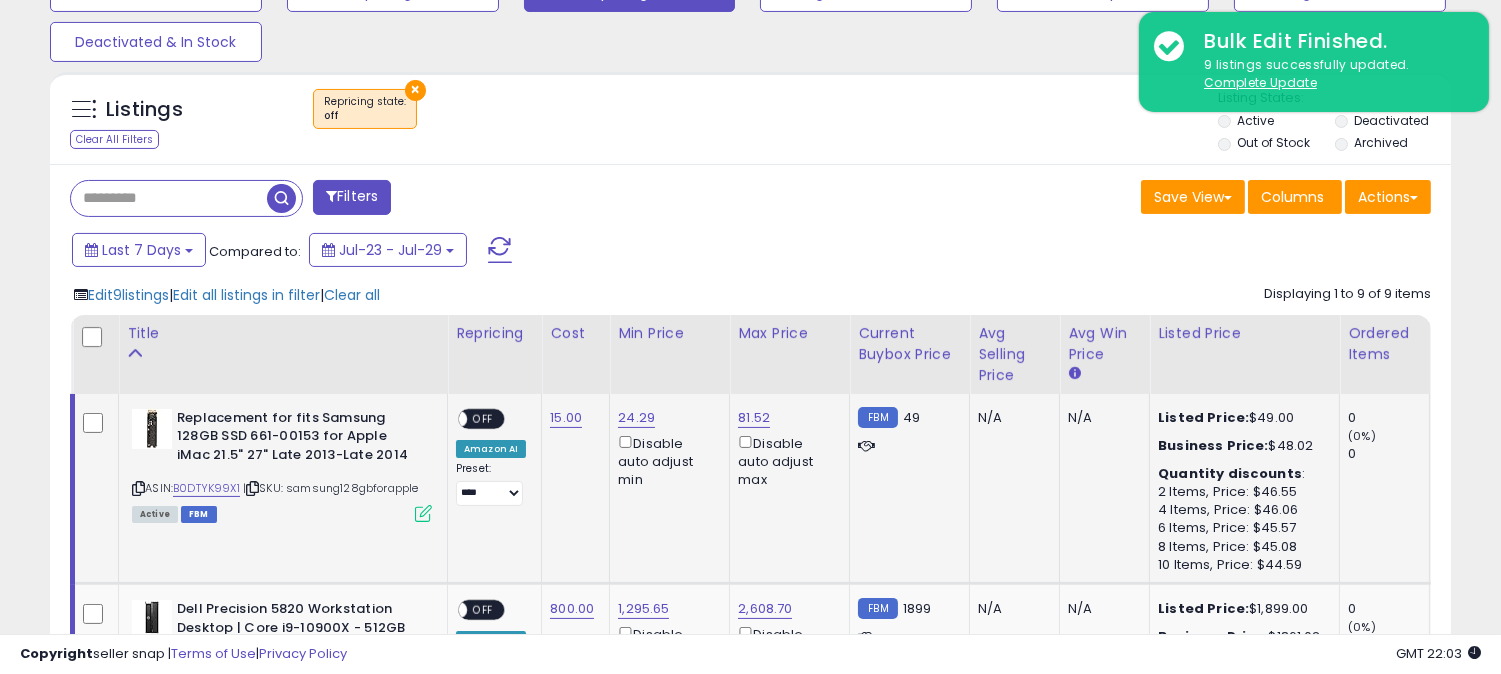 click on "Listings
Clear All Filters" at bounding box center (171, 122) 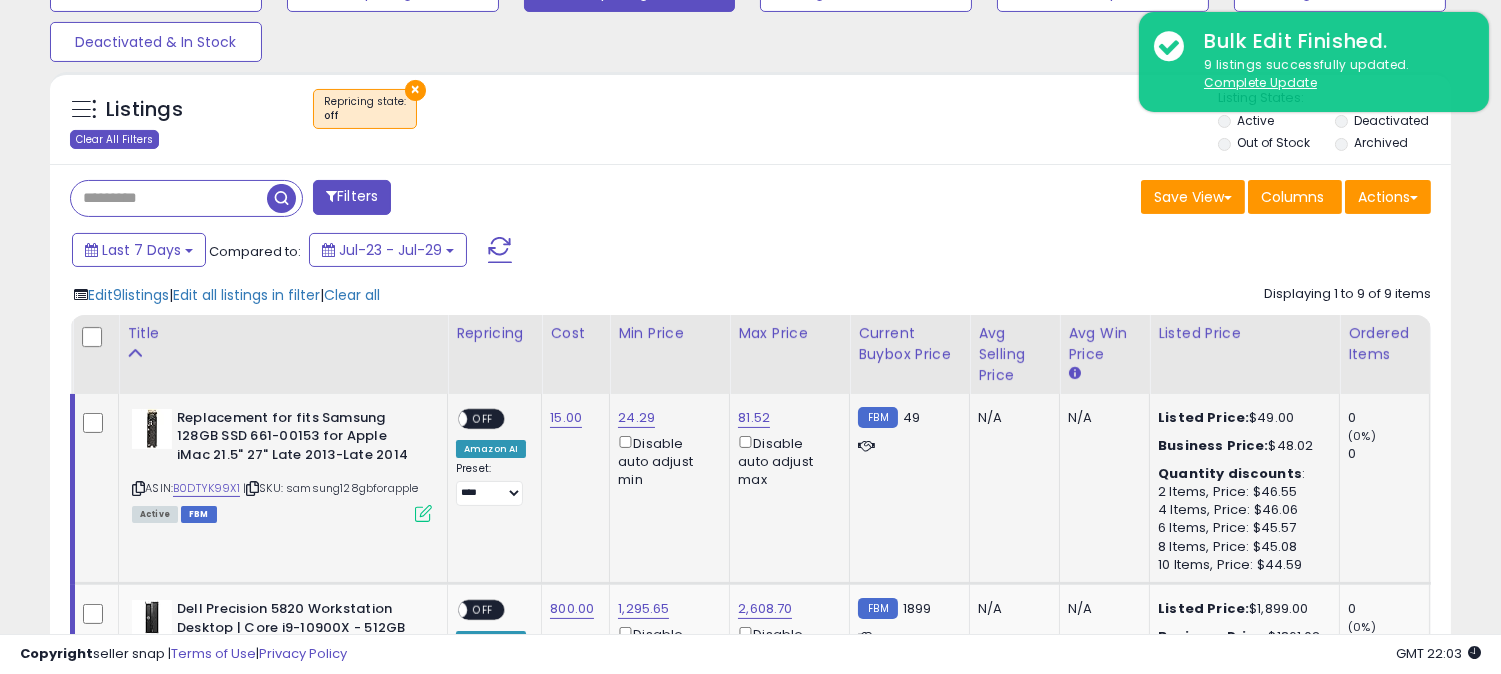 click on "Clear All Filters" at bounding box center [114, 139] 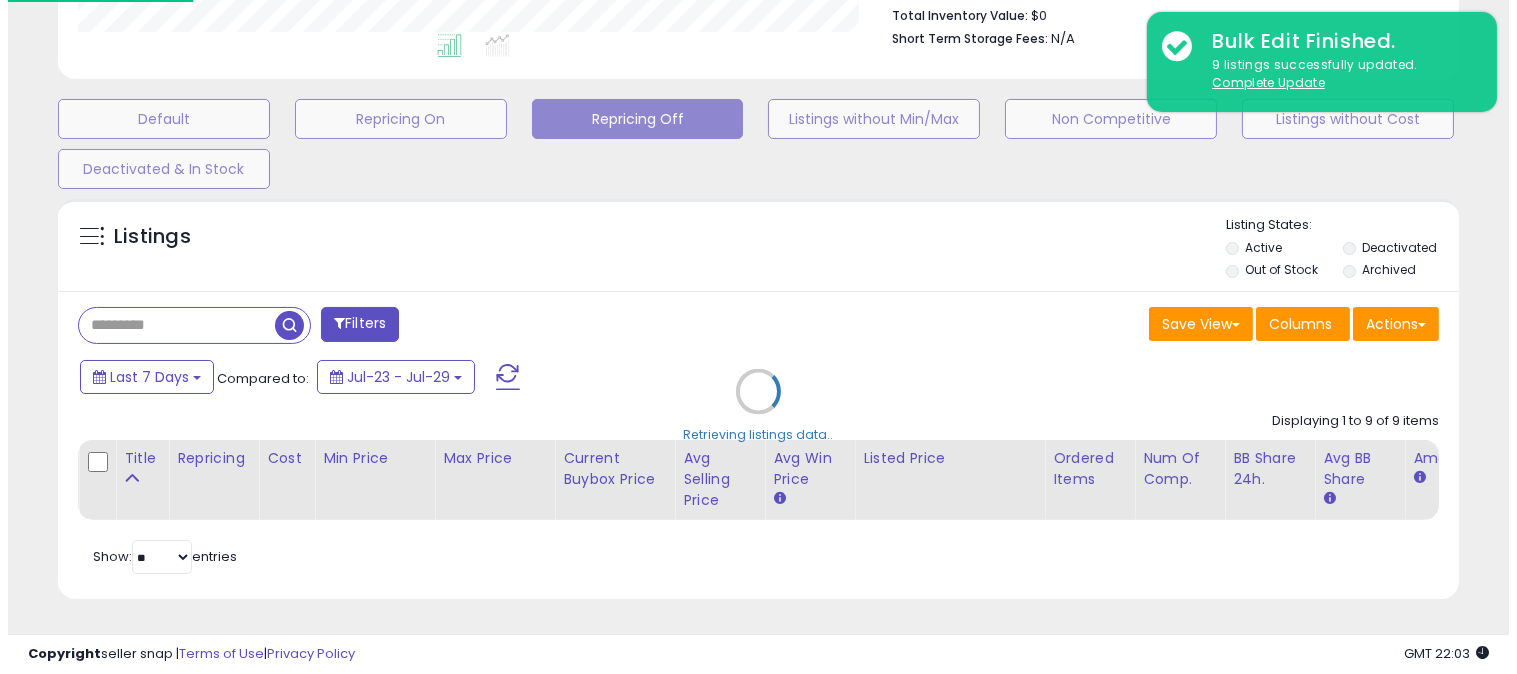 scroll, scrollTop: 548, scrollLeft: 0, axis: vertical 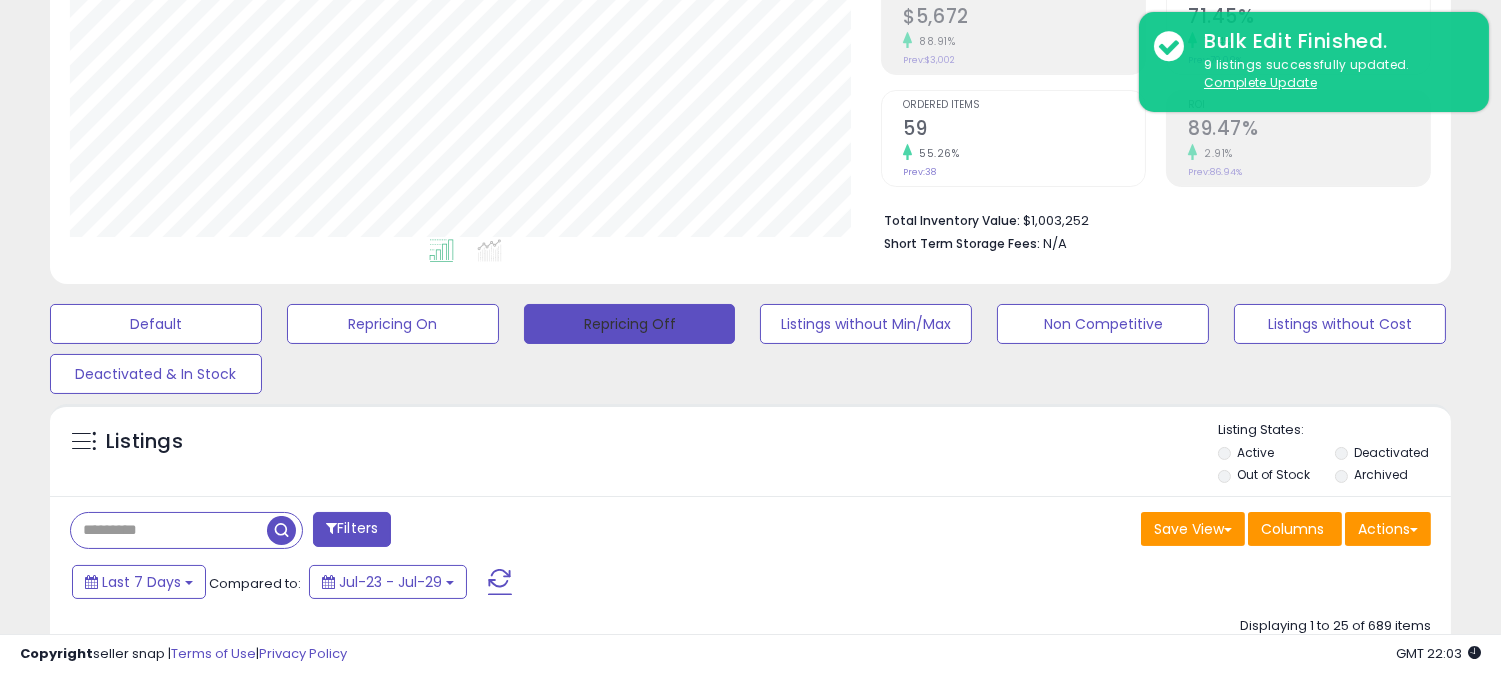 click on "Repricing Off" at bounding box center [630, 324] 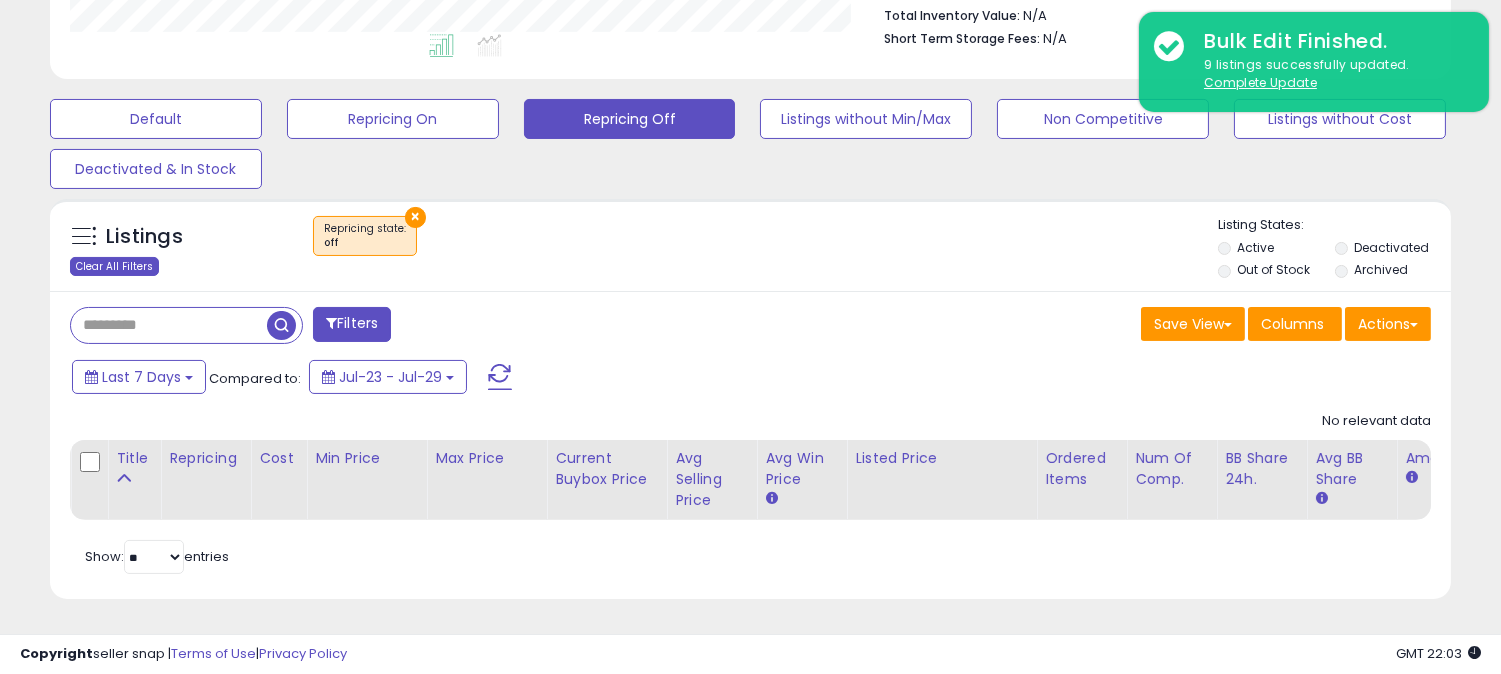 click on "Clear All Filters" at bounding box center (114, 266) 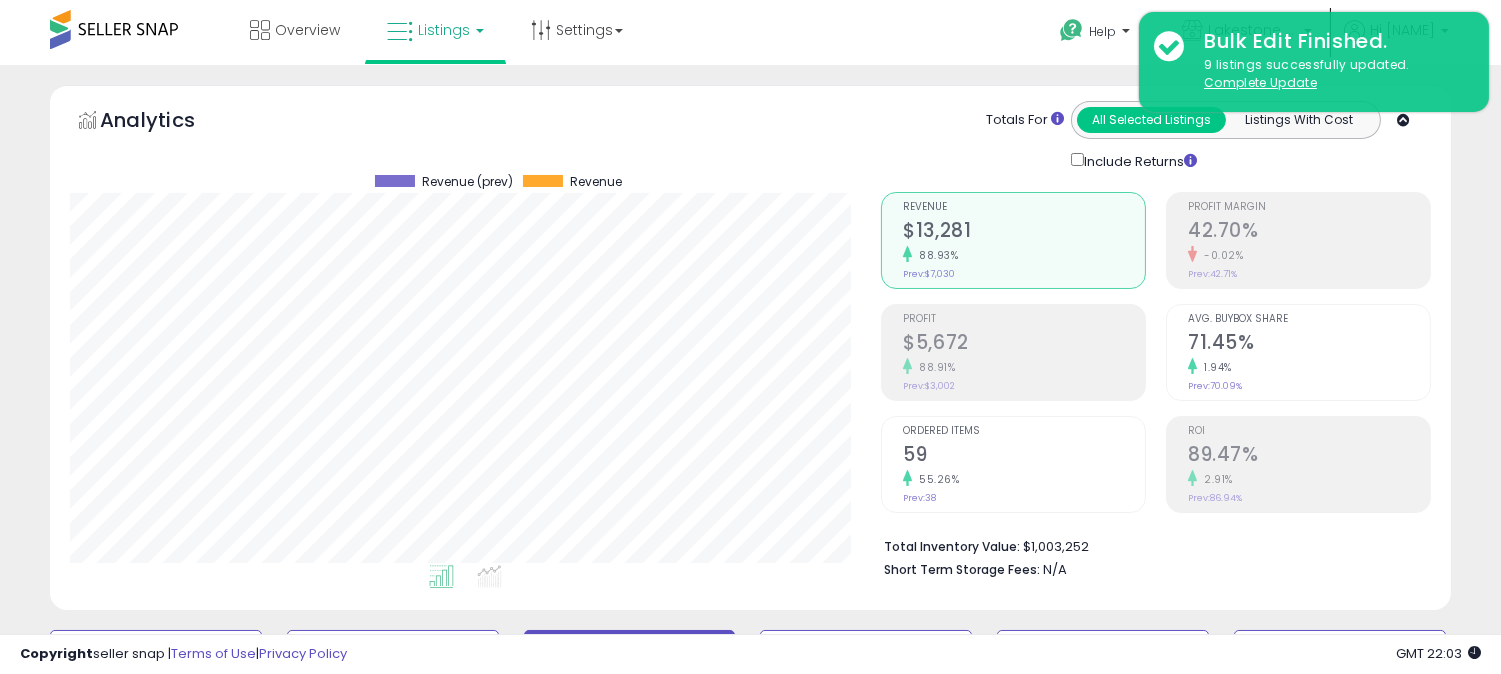 click on "Listings" at bounding box center [444, 30] 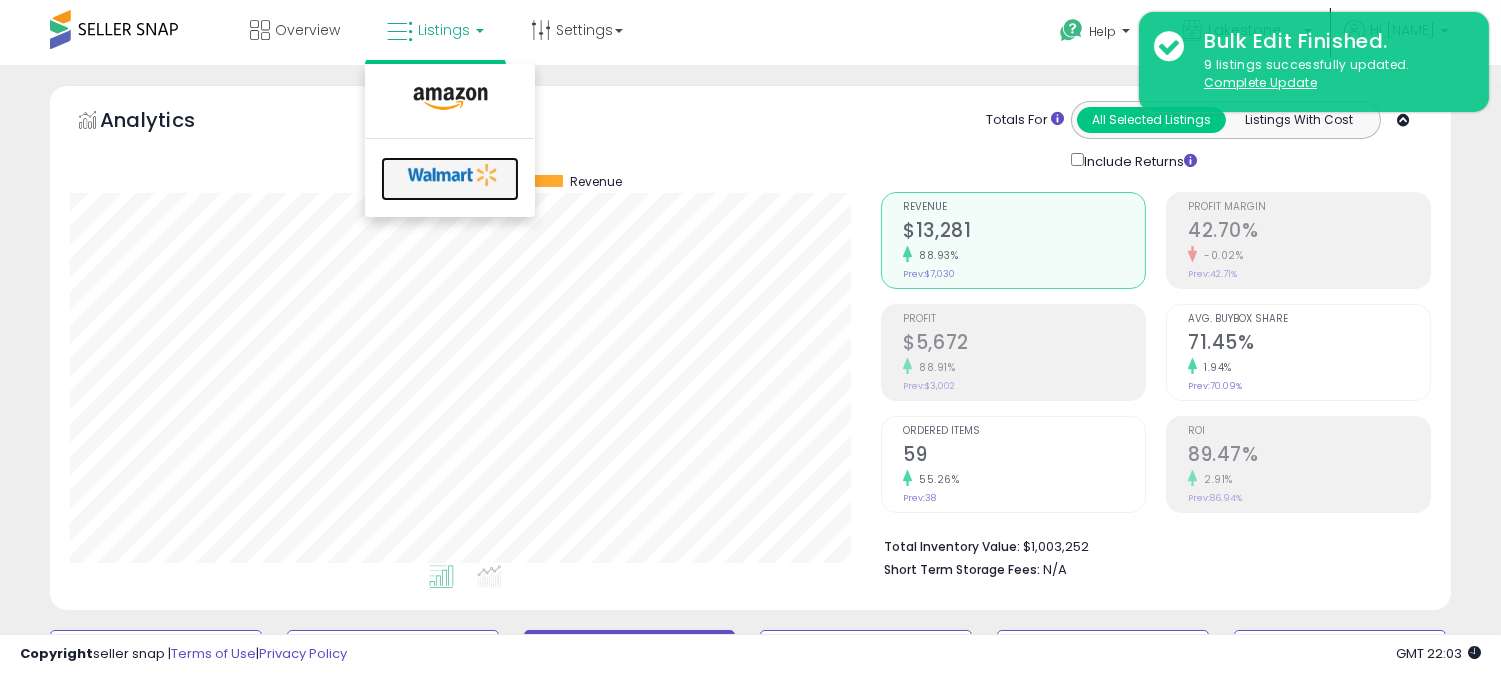 click at bounding box center [453, 175] 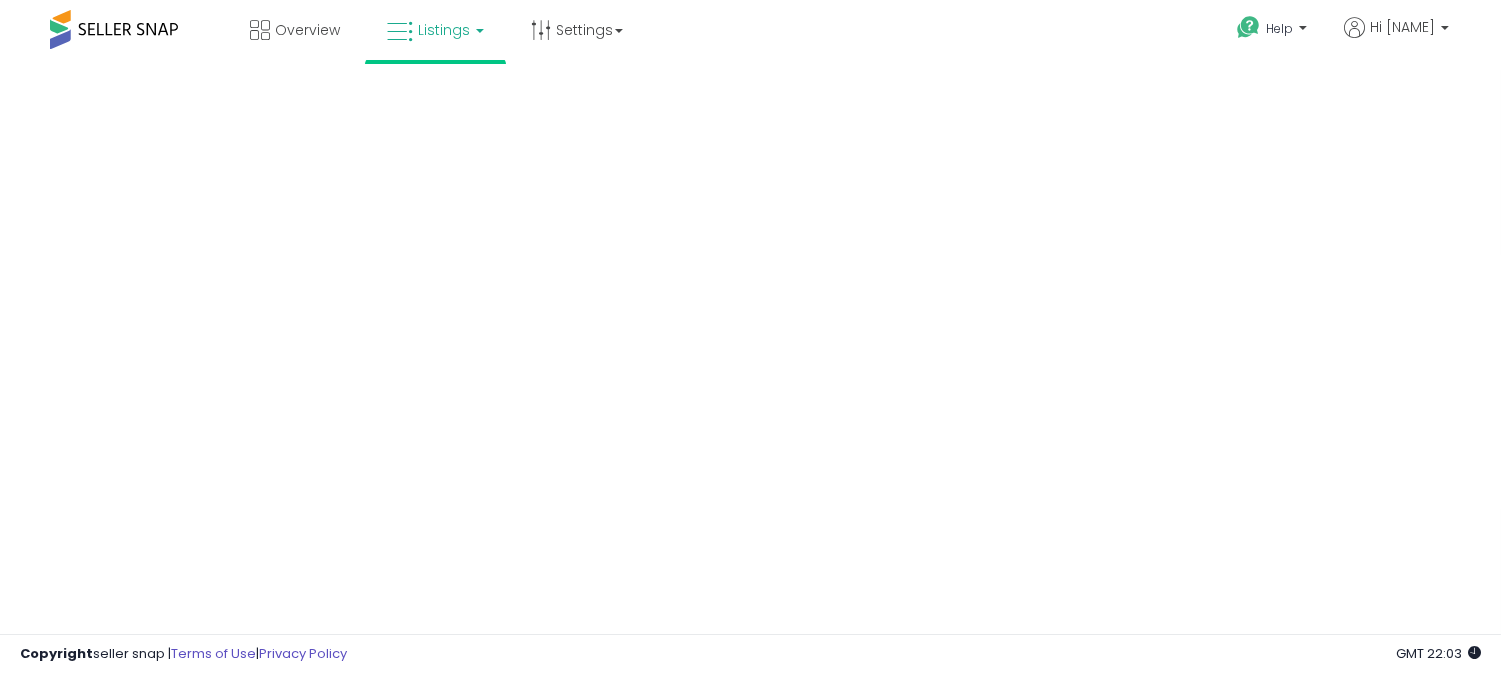 scroll, scrollTop: 0, scrollLeft: 0, axis: both 